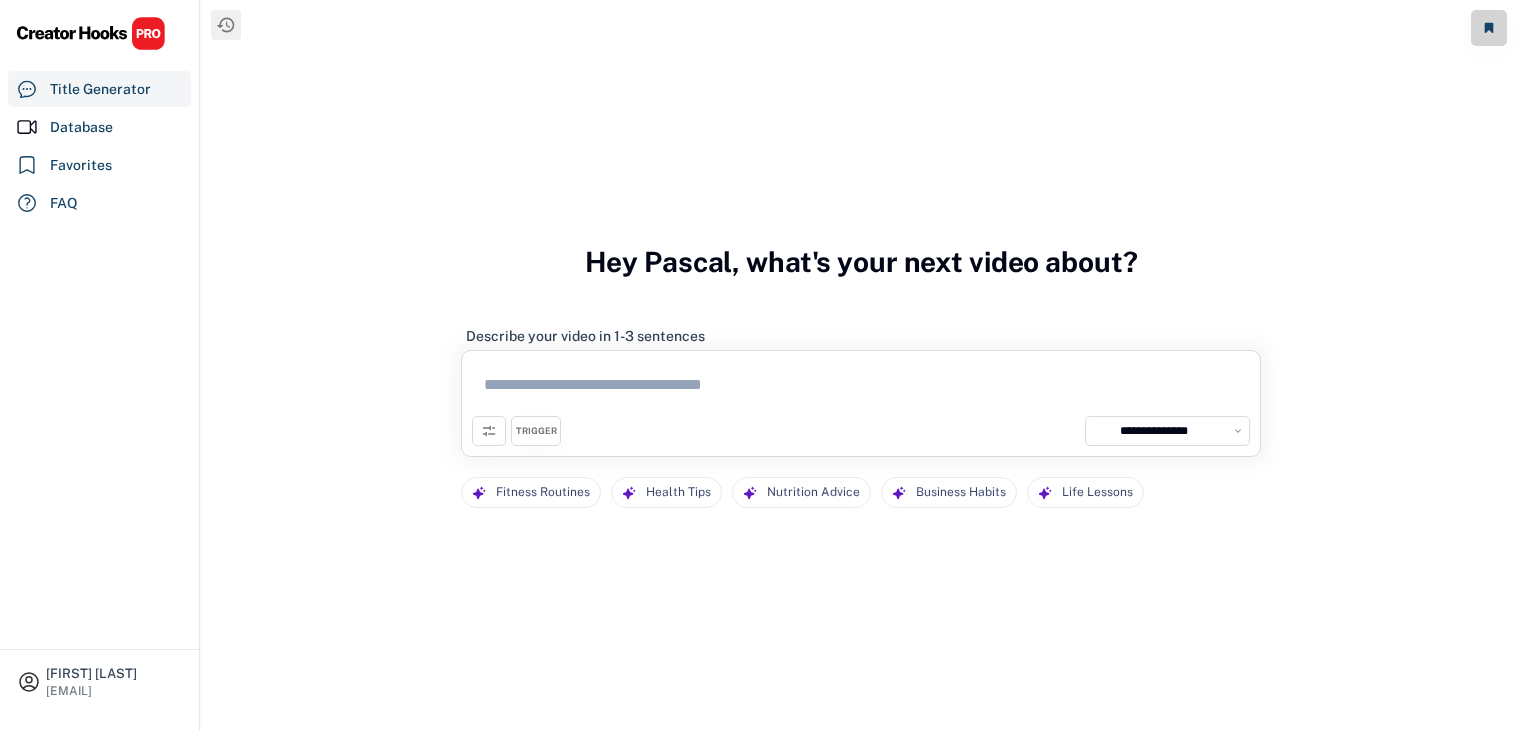 select on "**********" 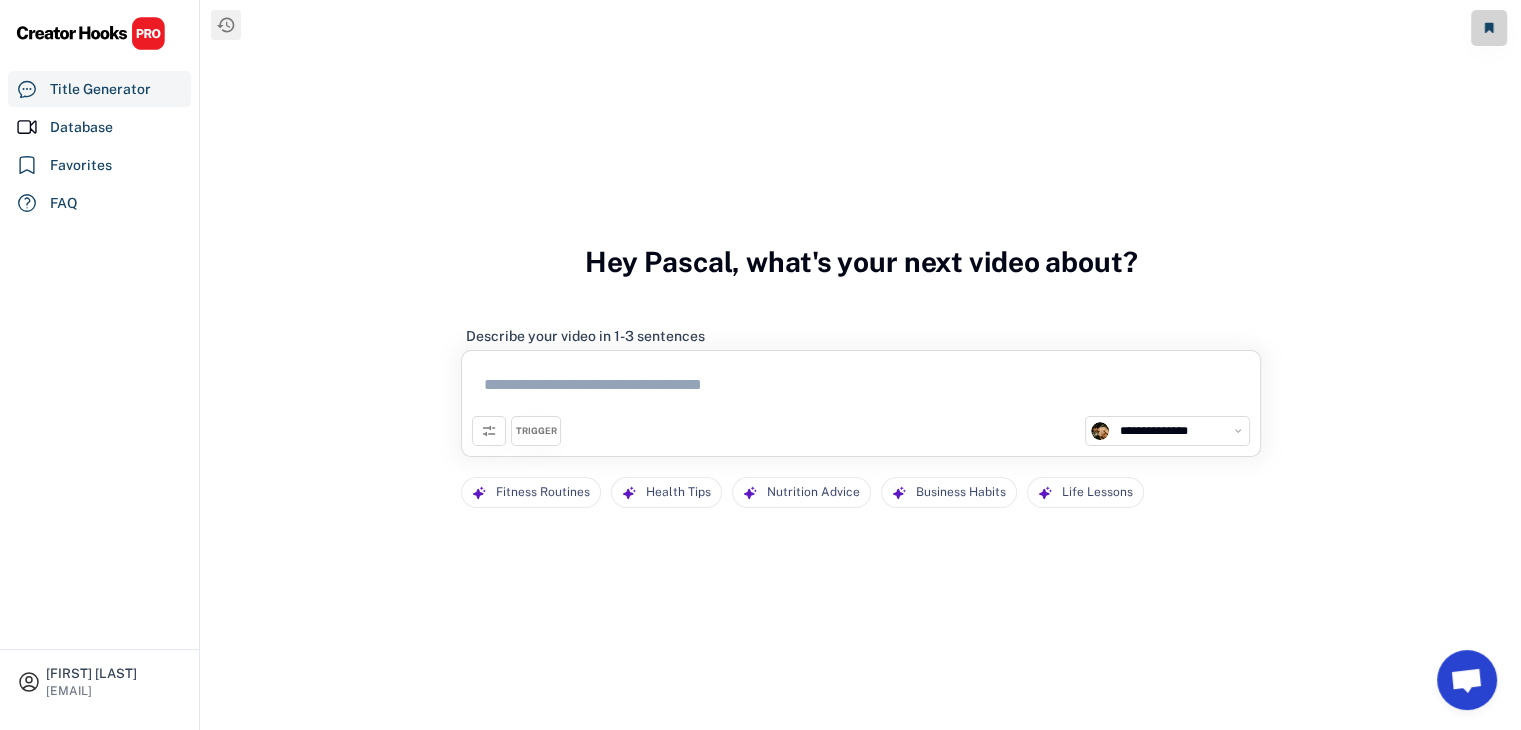 click at bounding box center [861, 388] 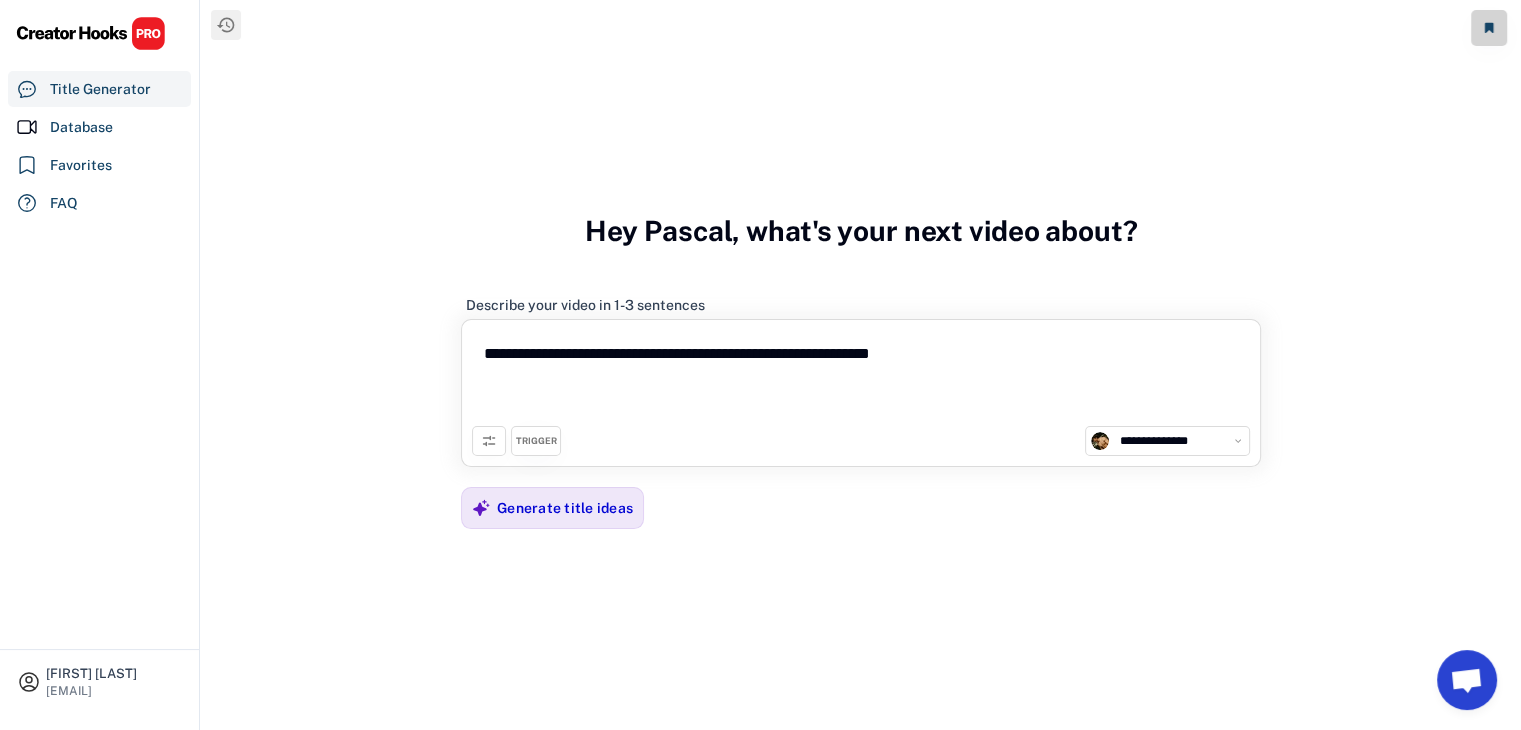 click on "**********" at bounding box center [861, 378] 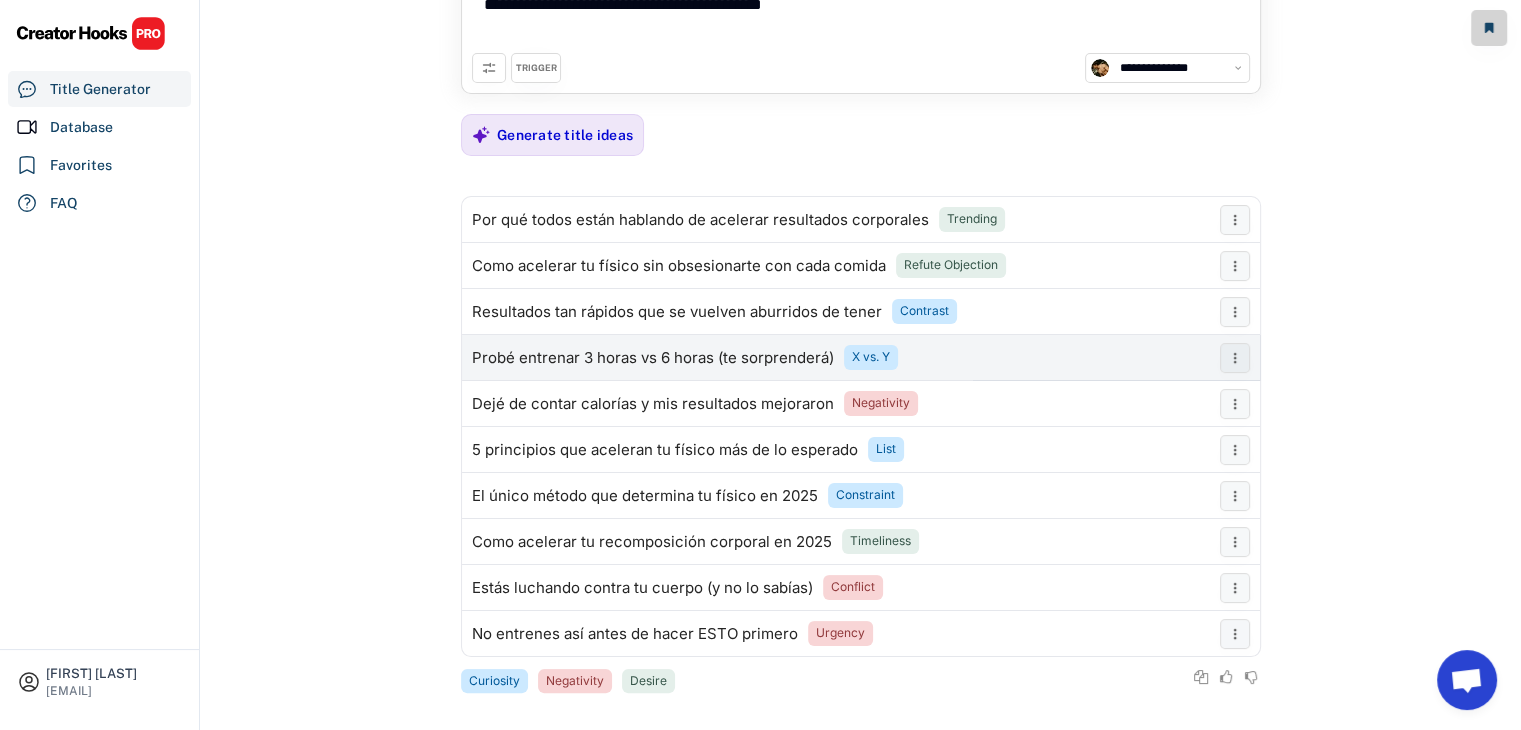 scroll, scrollTop: 273, scrollLeft: 0, axis: vertical 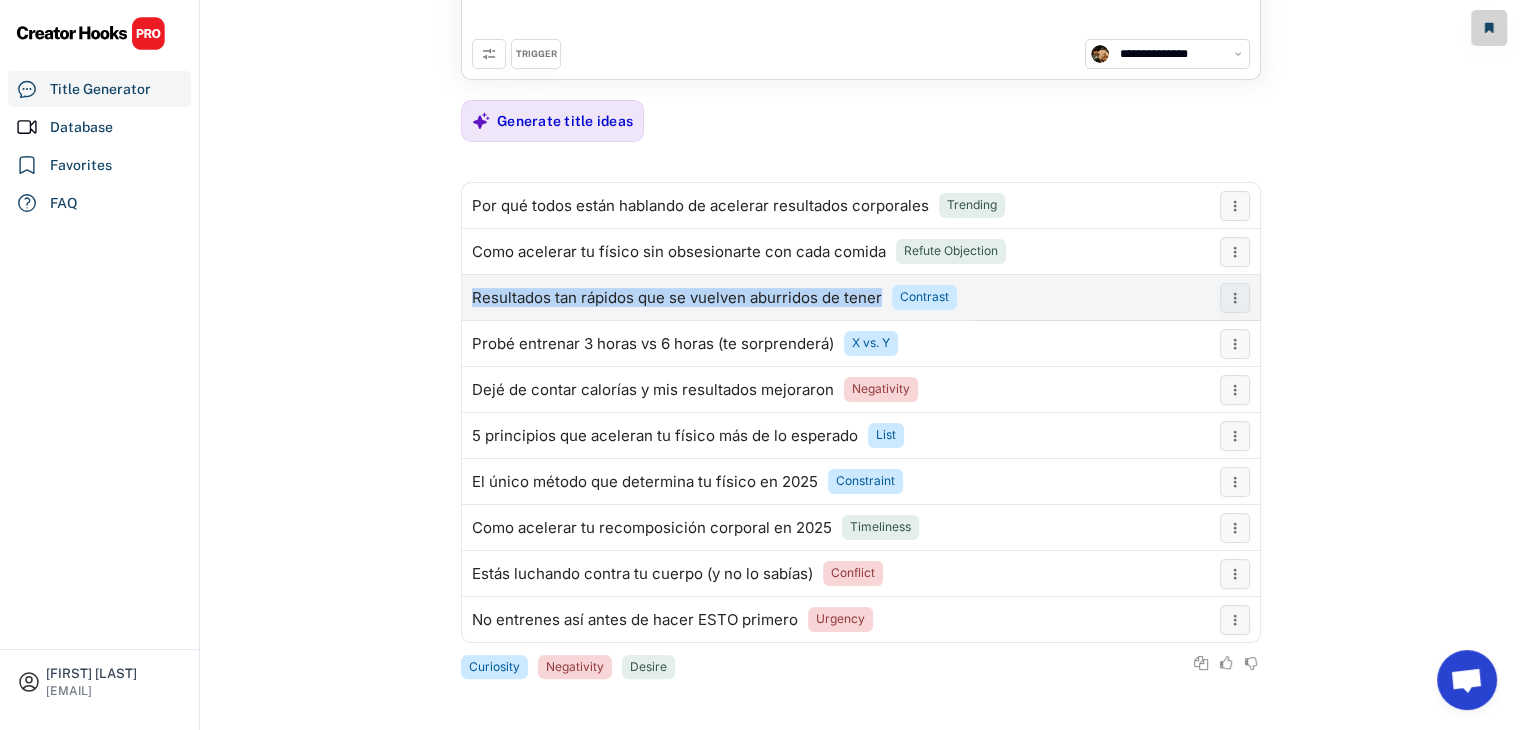 drag, startPoint x: 880, startPoint y: 297, endPoint x: 467, endPoint y: 300, distance: 413.0109 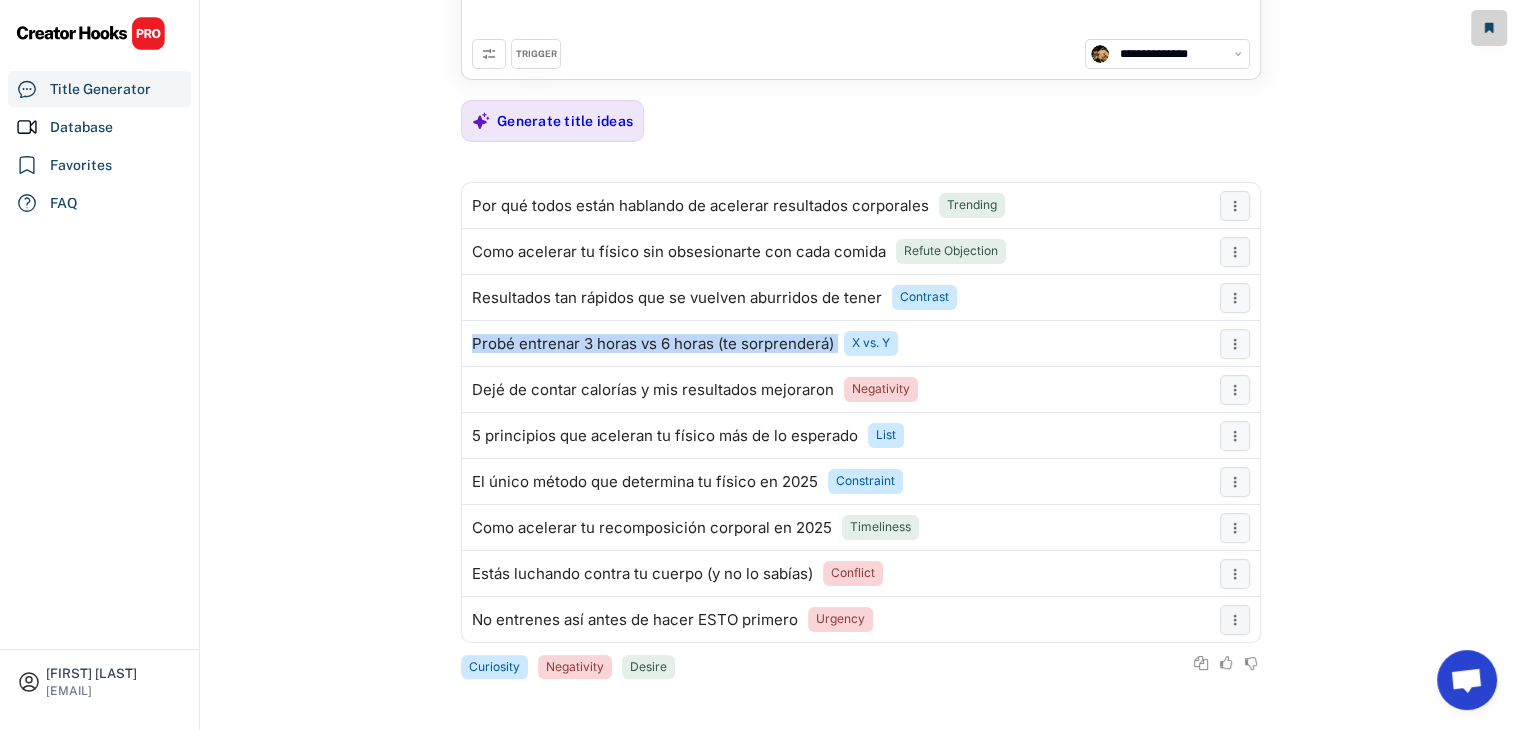 drag, startPoint x: 840, startPoint y: 341, endPoint x: 438, endPoint y: 356, distance: 402.27975 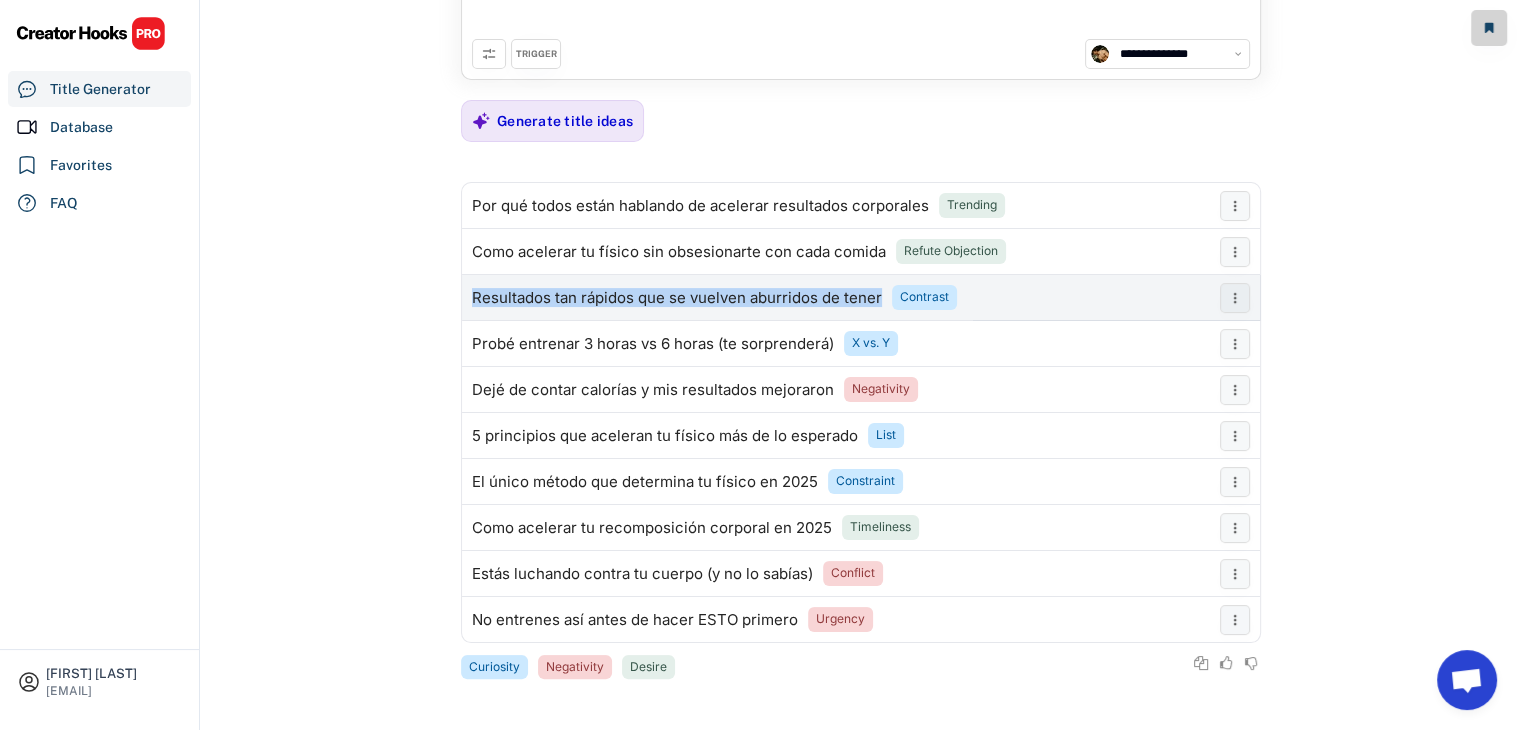 drag, startPoint x: 883, startPoint y: 292, endPoint x: 472, endPoint y: 304, distance: 411.17514 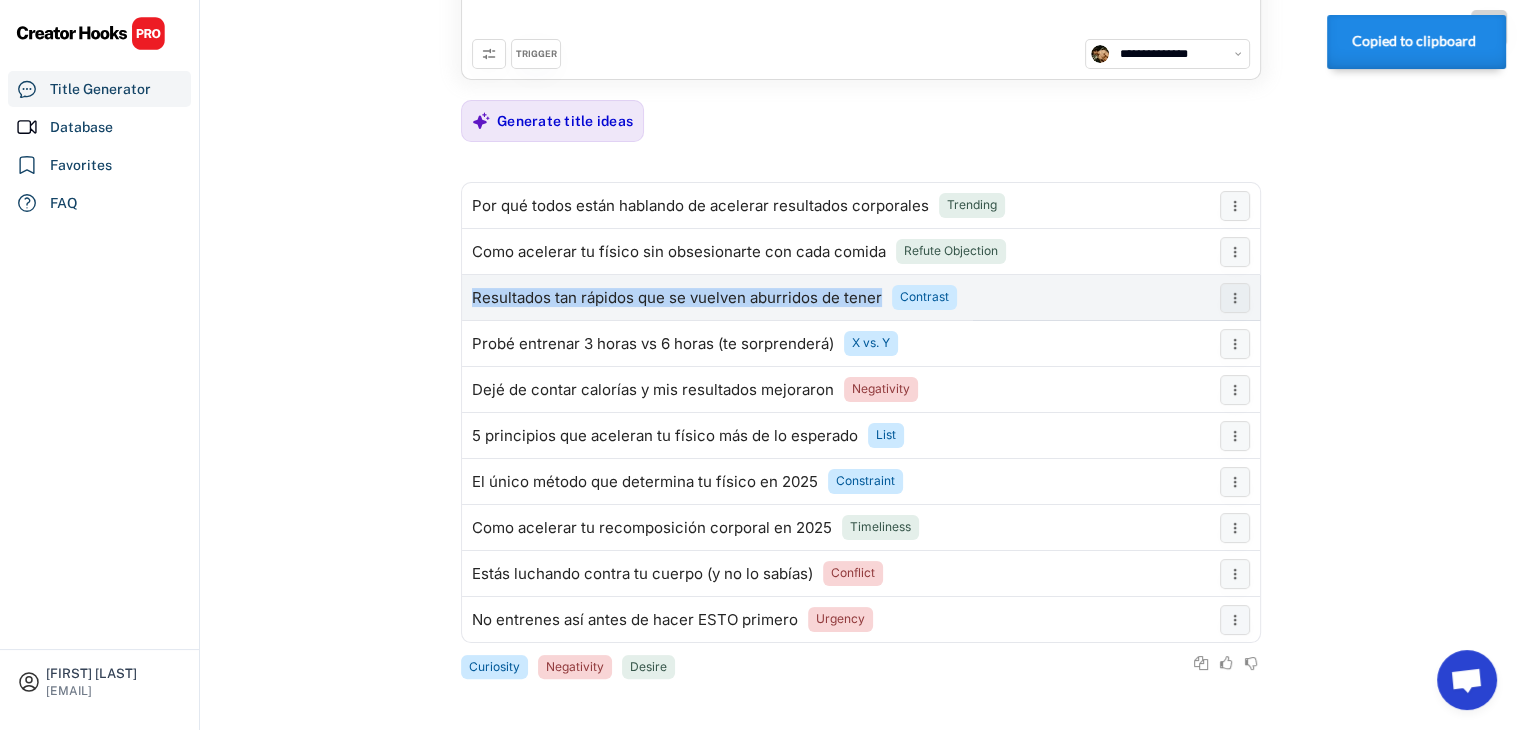 copy on "Resultados tan rápidos que se vuelven aburridos de tener" 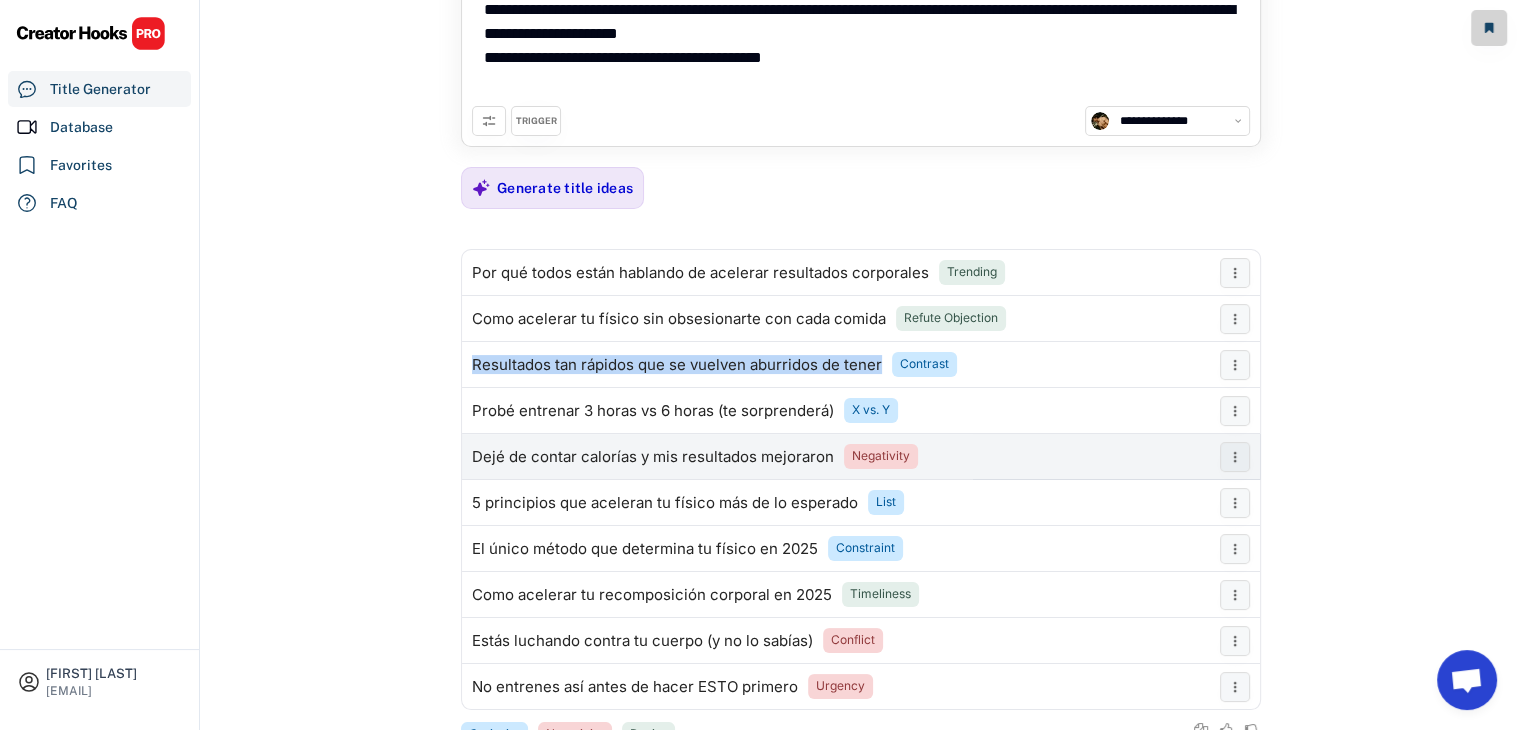 scroll, scrollTop: 73, scrollLeft: 0, axis: vertical 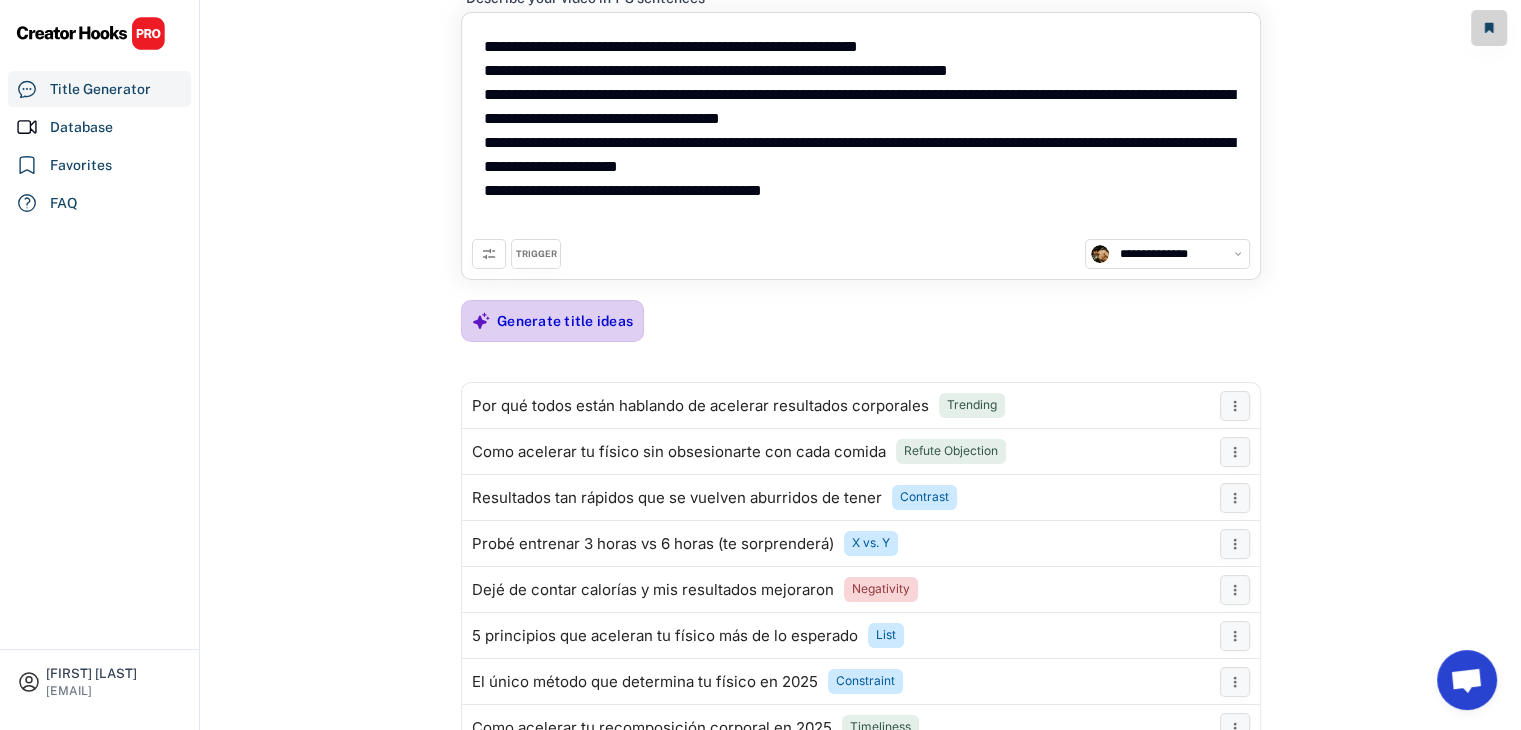 click on "Generate title ideas" at bounding box center (565, 321) 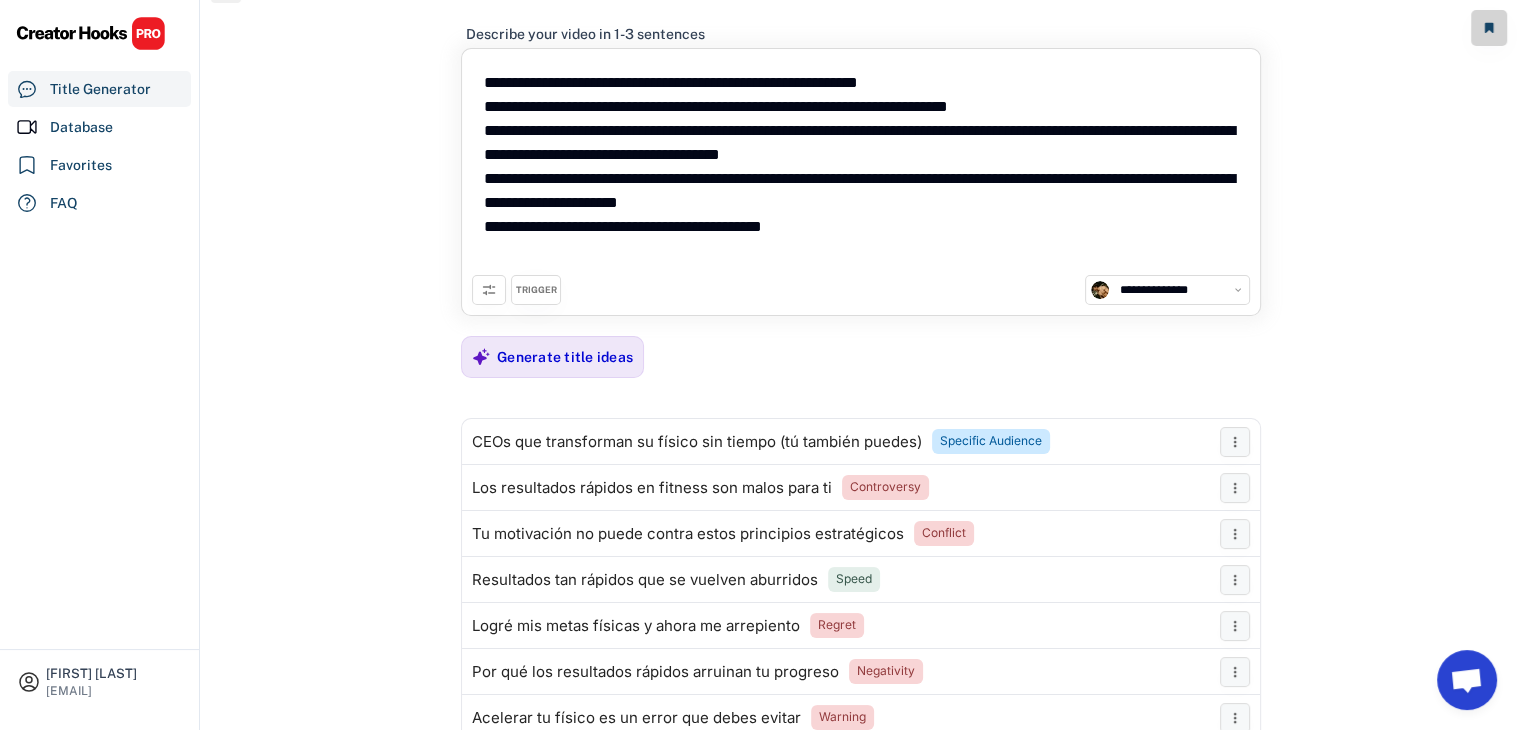 scroll, scrollTop: 73, scrollLeft: 0, axis: vertical 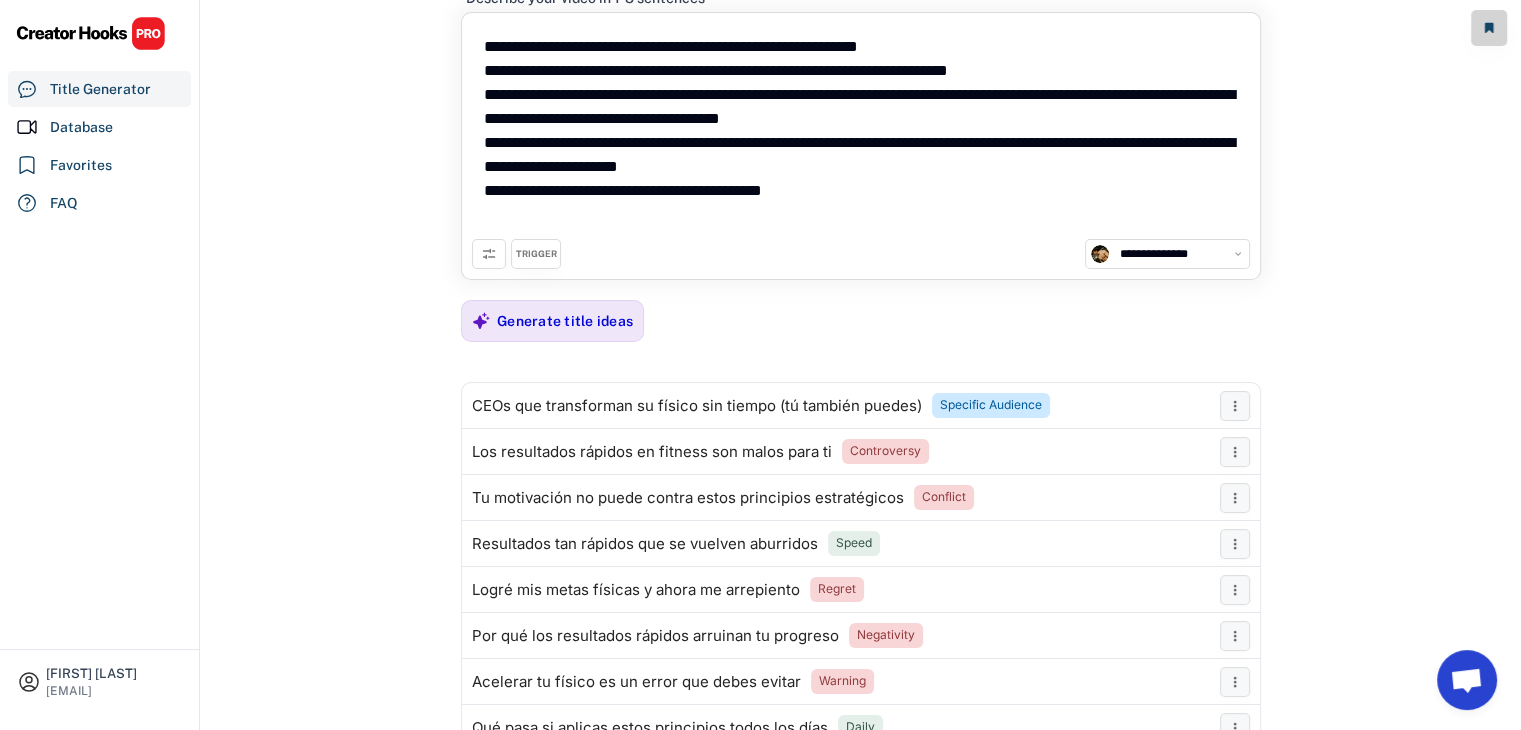 drag, startPoint x: 830, startPoint y: 202, endPoint x: 471, endPoint y: 45, distance: 391.82904 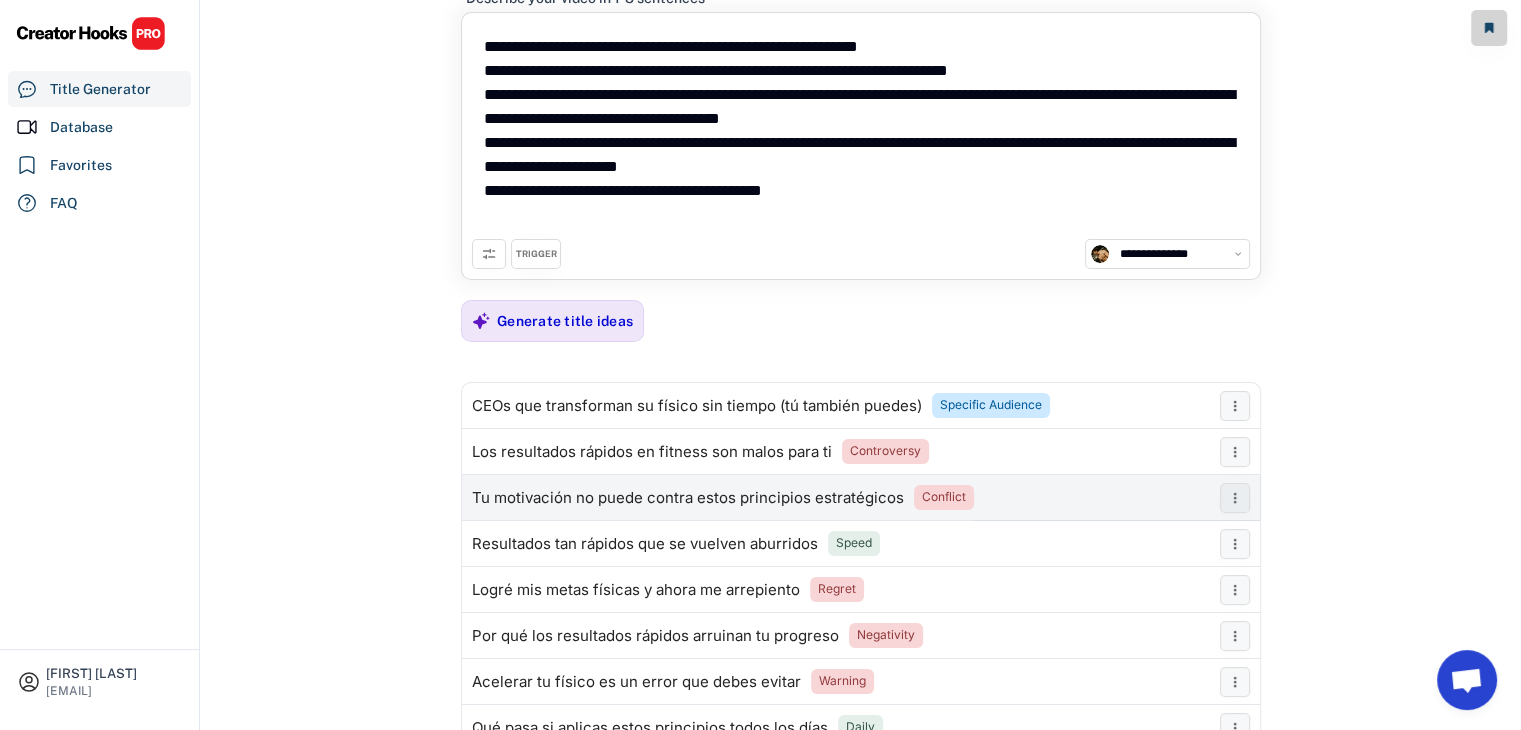scroll, scrollTop: 273, scrollLeft: 0, axis: vertical 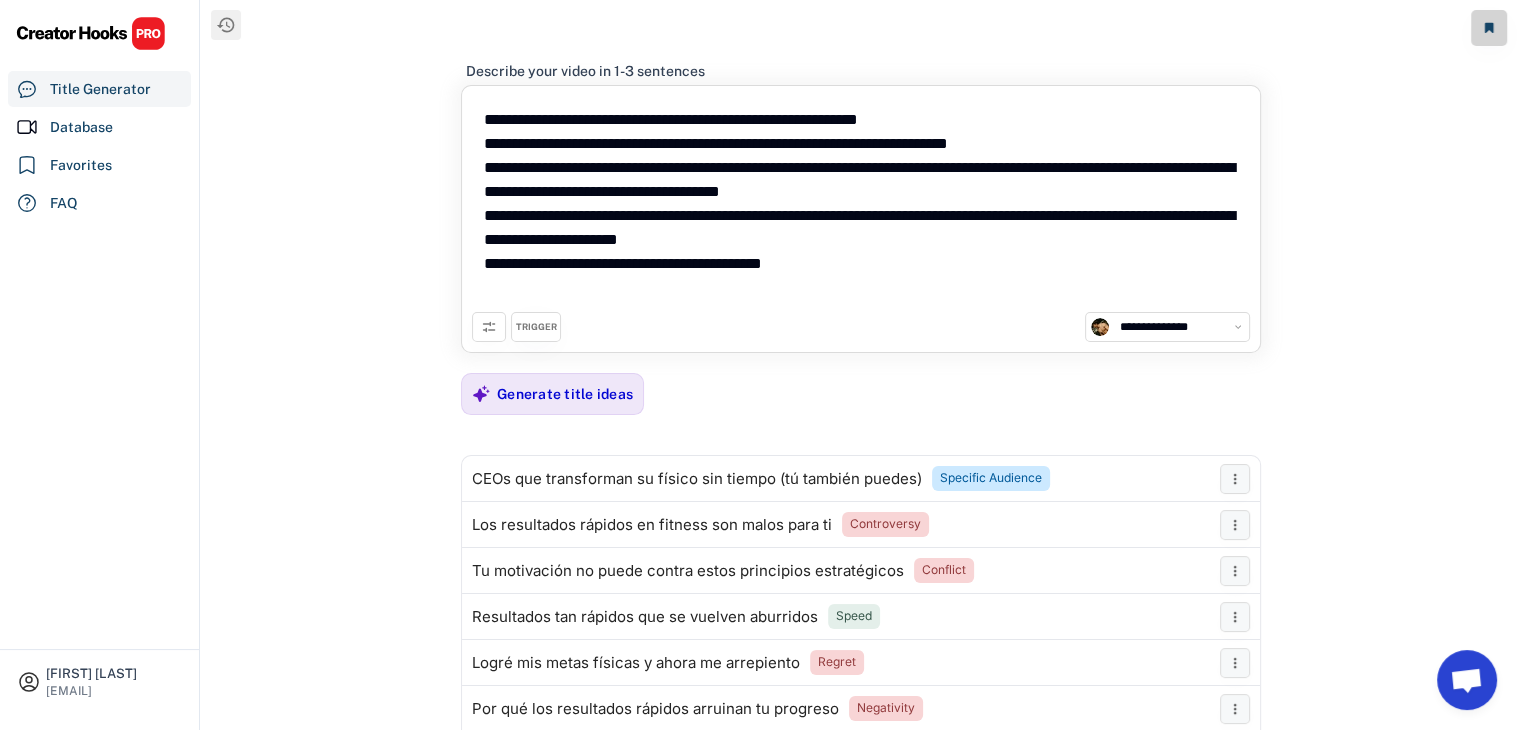 click on "**********" at bounding box center (861, 204) 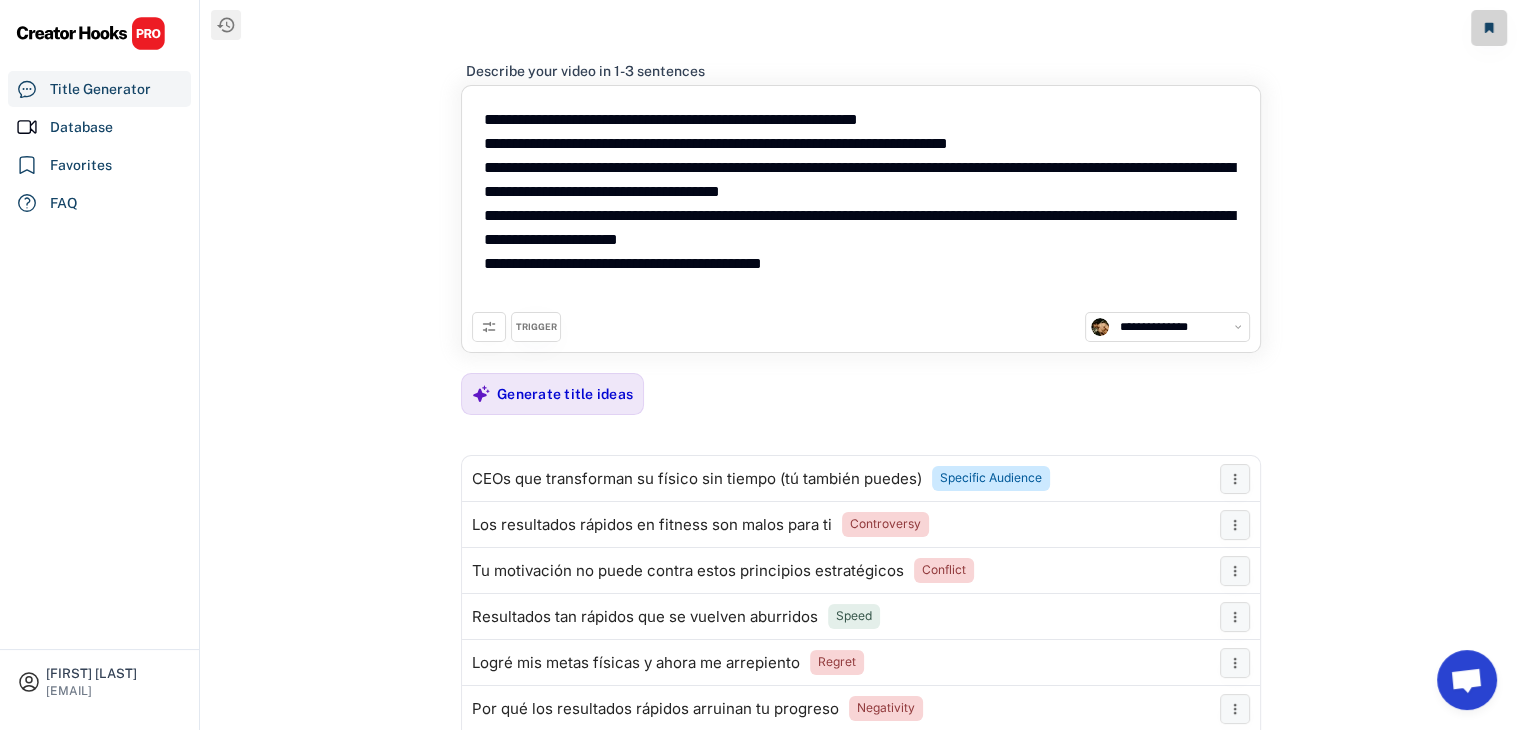 click on "**********" at bounding box center (861, 204) 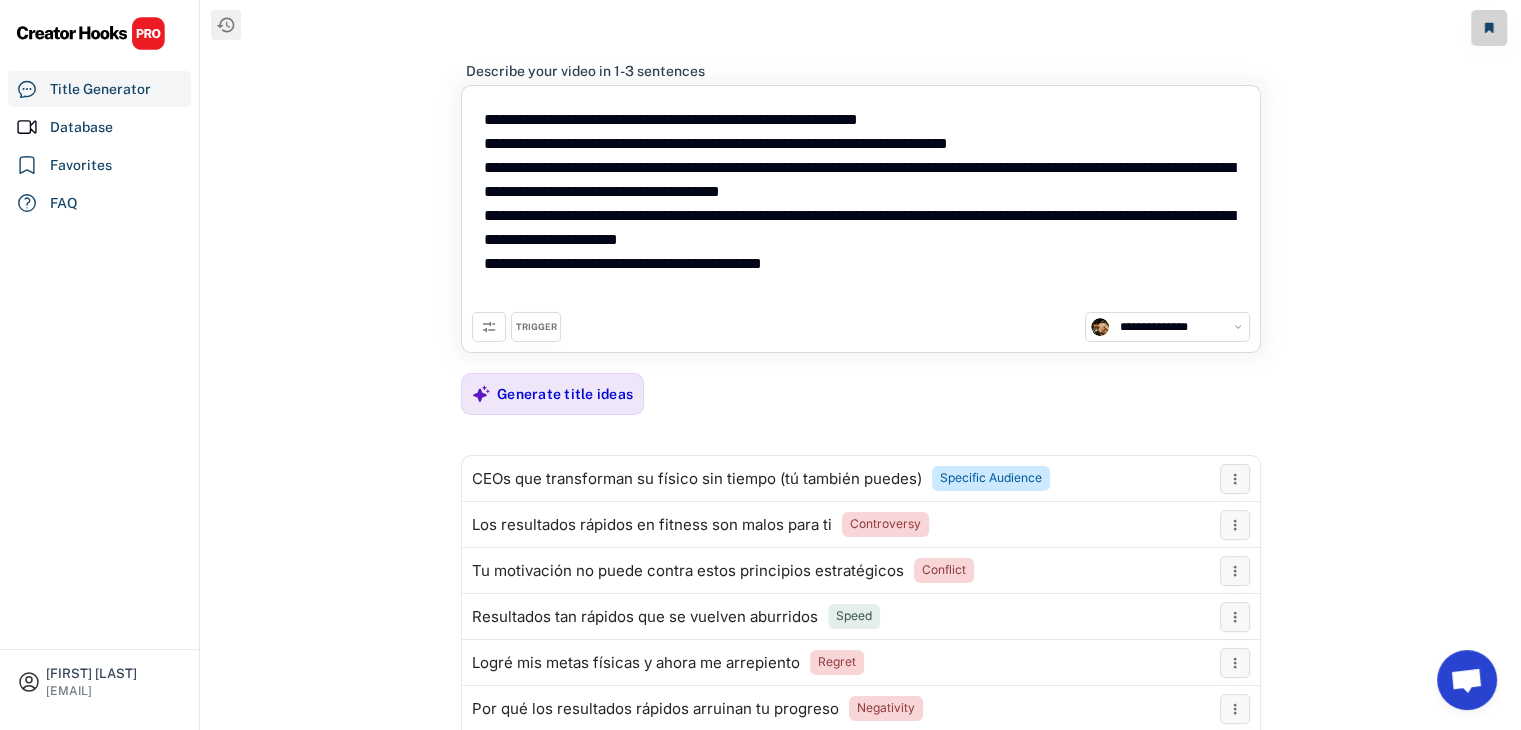 drag, startPoint x: 822, startPoint y: 265, endPoint x: 486, endPoint y: 144, distance: 357.12323 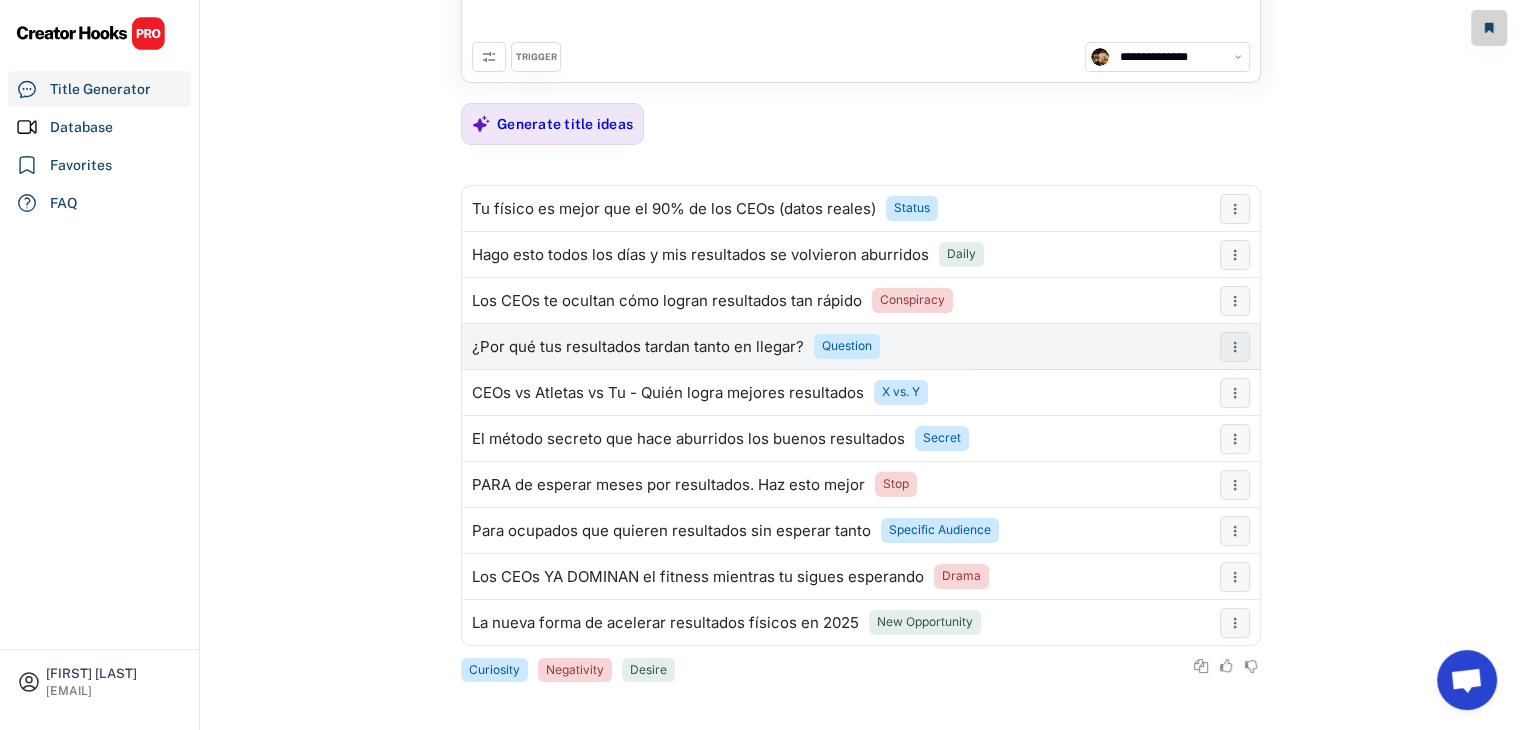 scroll, scrollTop: 153, scrollLeft: 0, axis: vertical 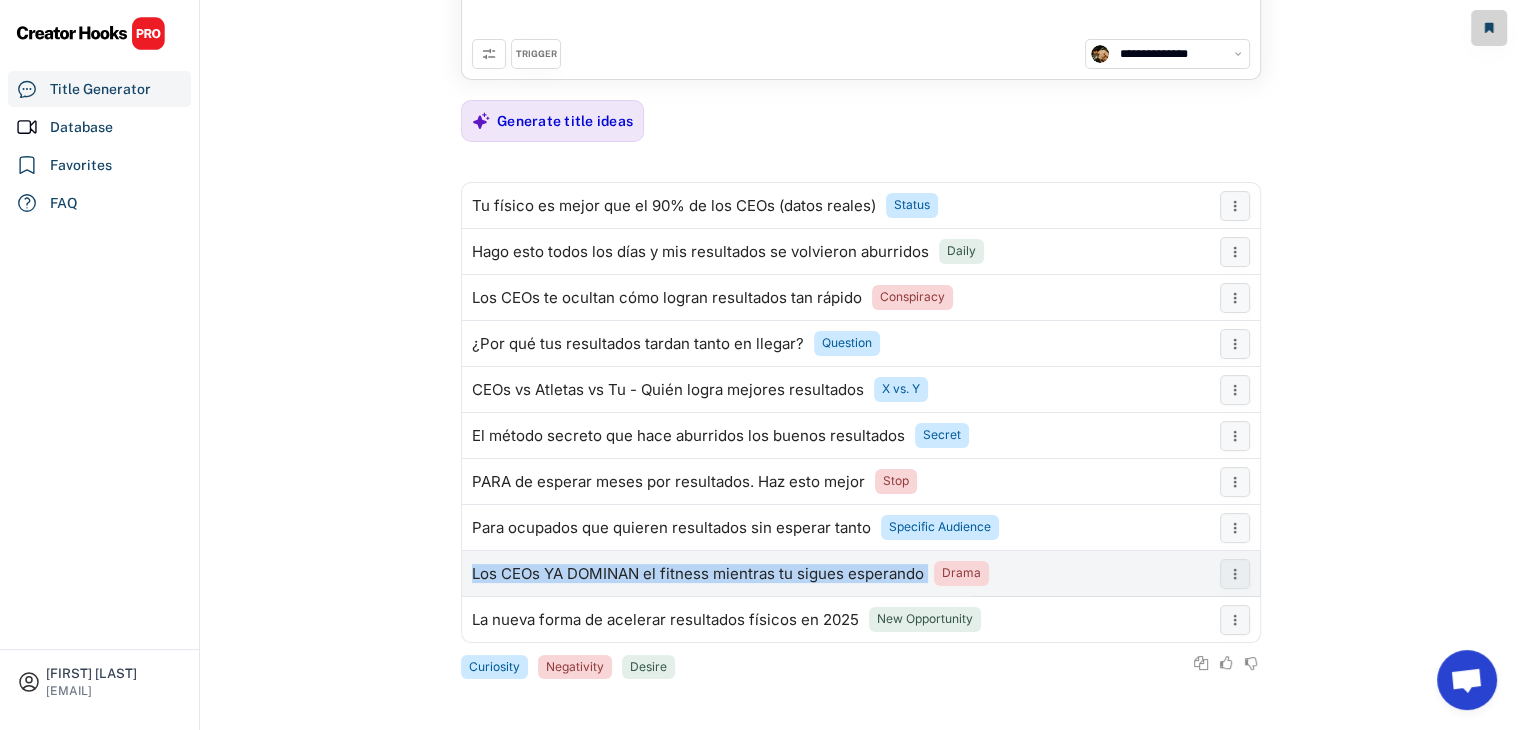 drag, startPoint x: 928, startPoint y: 566, endPoint x: 468, endPoint y: 587, distance: 460.4791 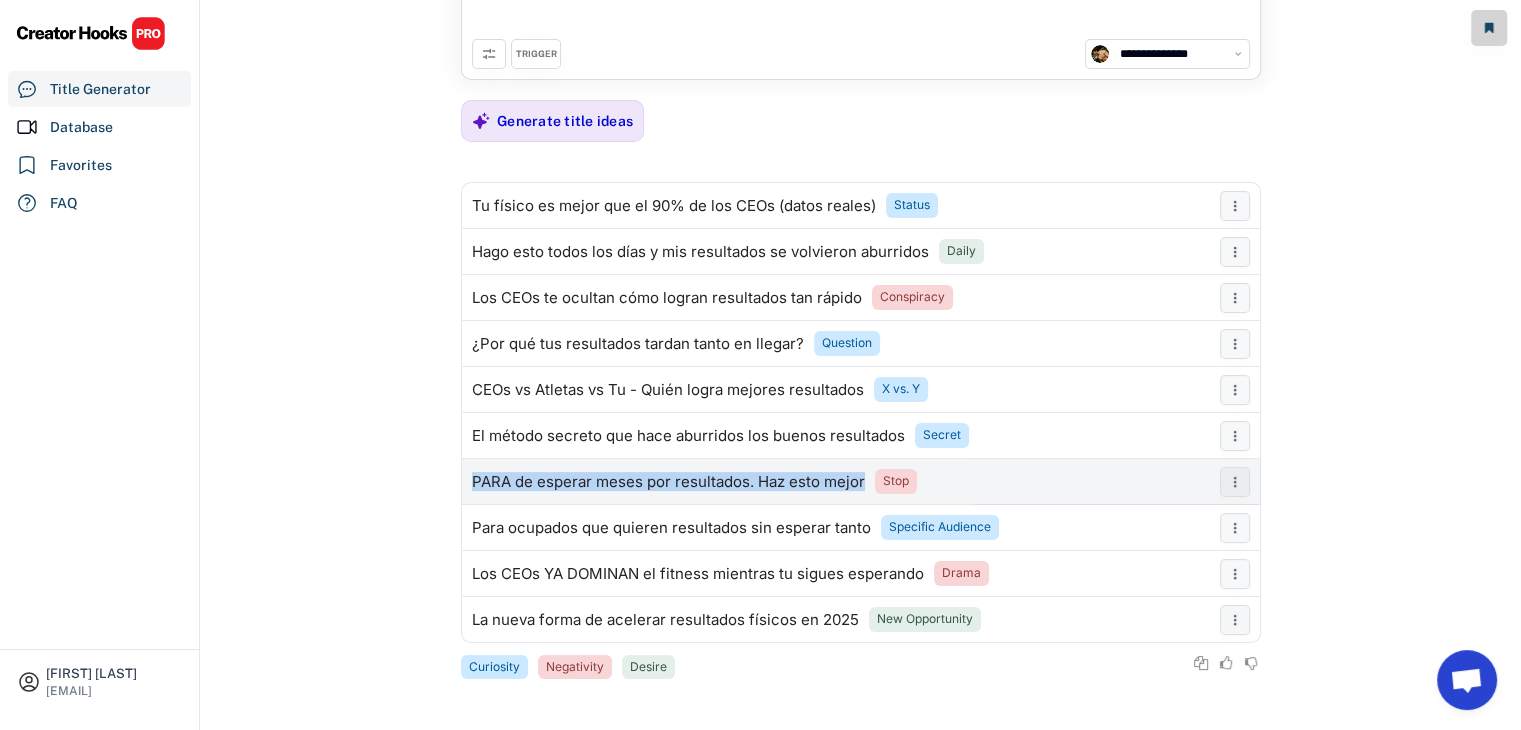 drag, startPoint x: 864, startPoint y: 479, endPoint x: 474, endPoint y: 479, distance: 390 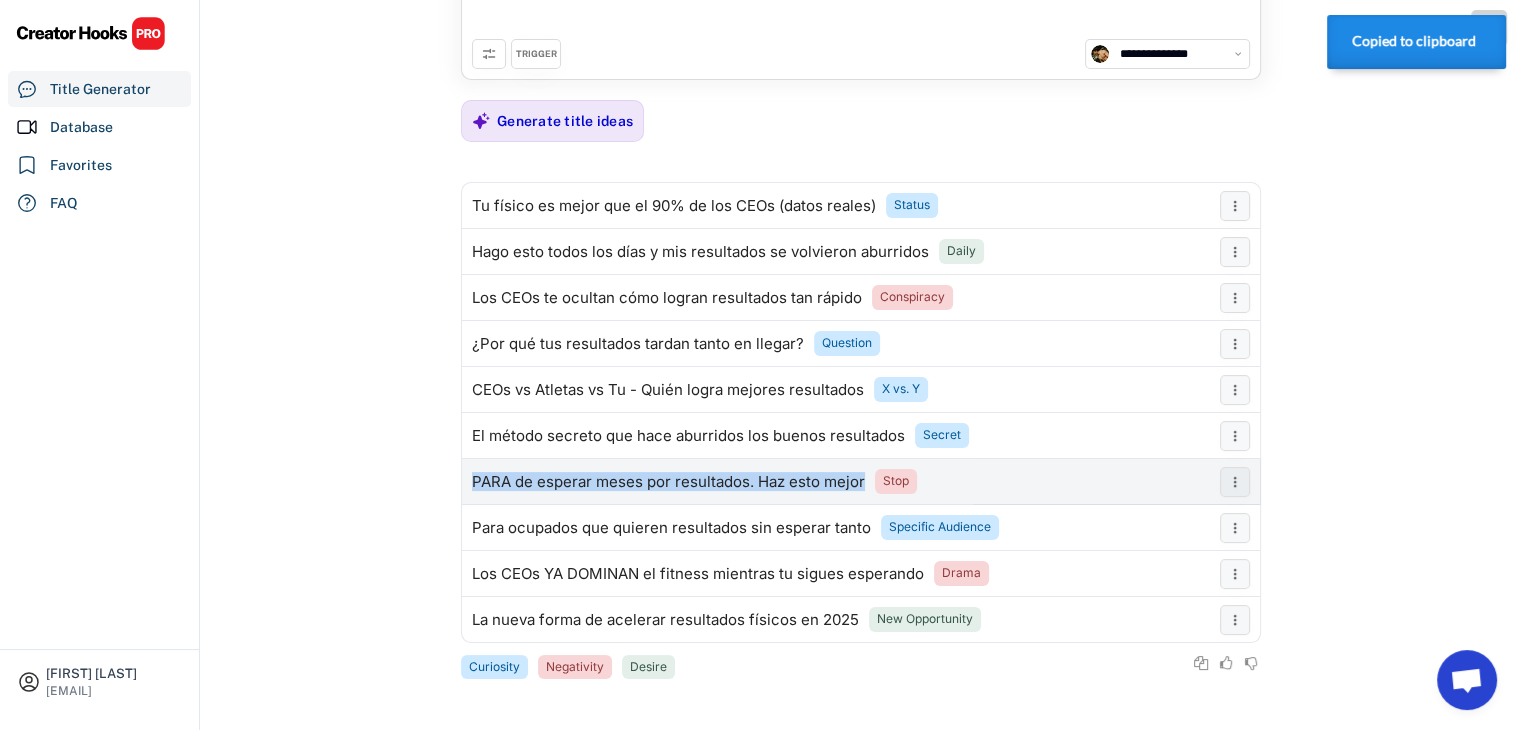 copy on "PARA de esperar meses por resultados. Haz esto mejor" 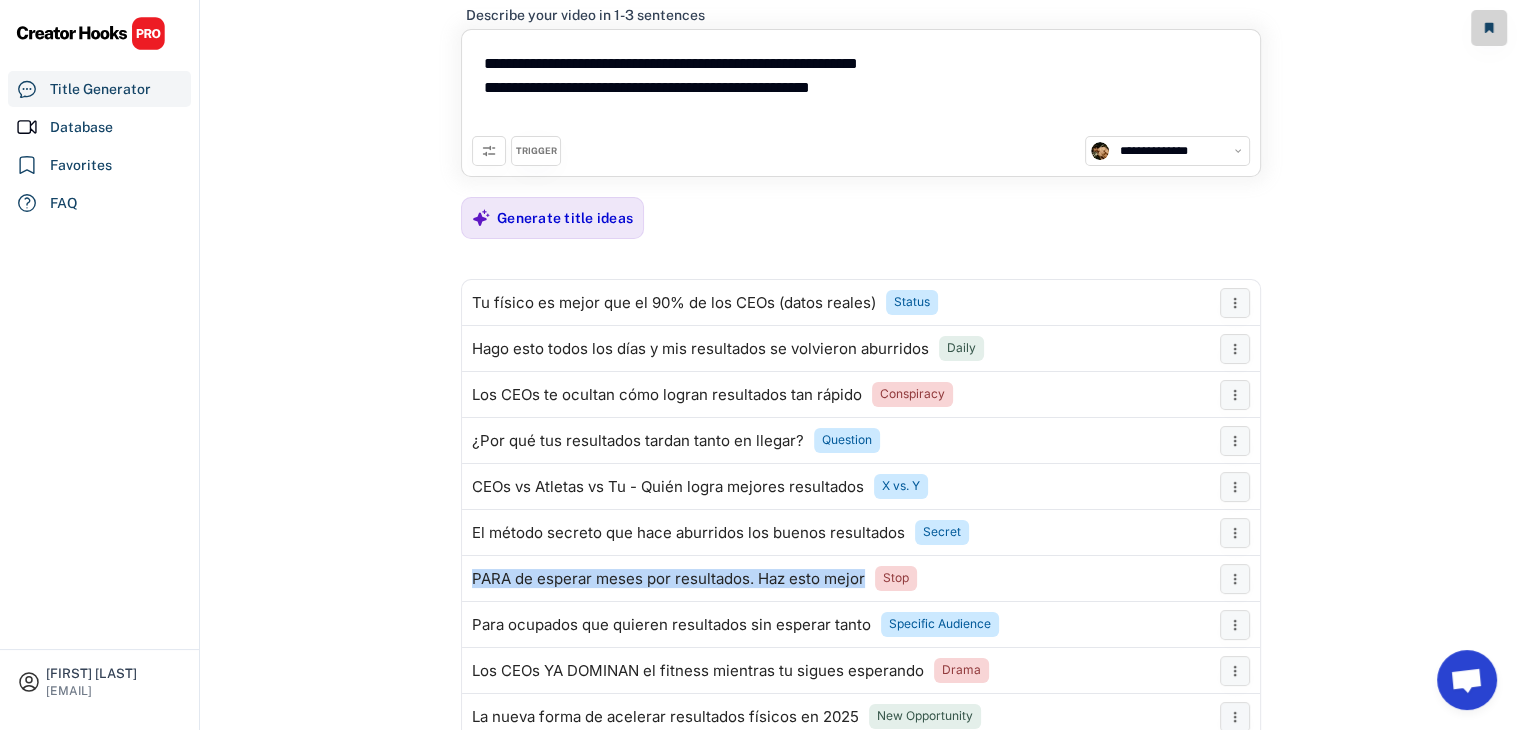 scroll, scrollTop: 0, scrollLeft: 0, axis: both 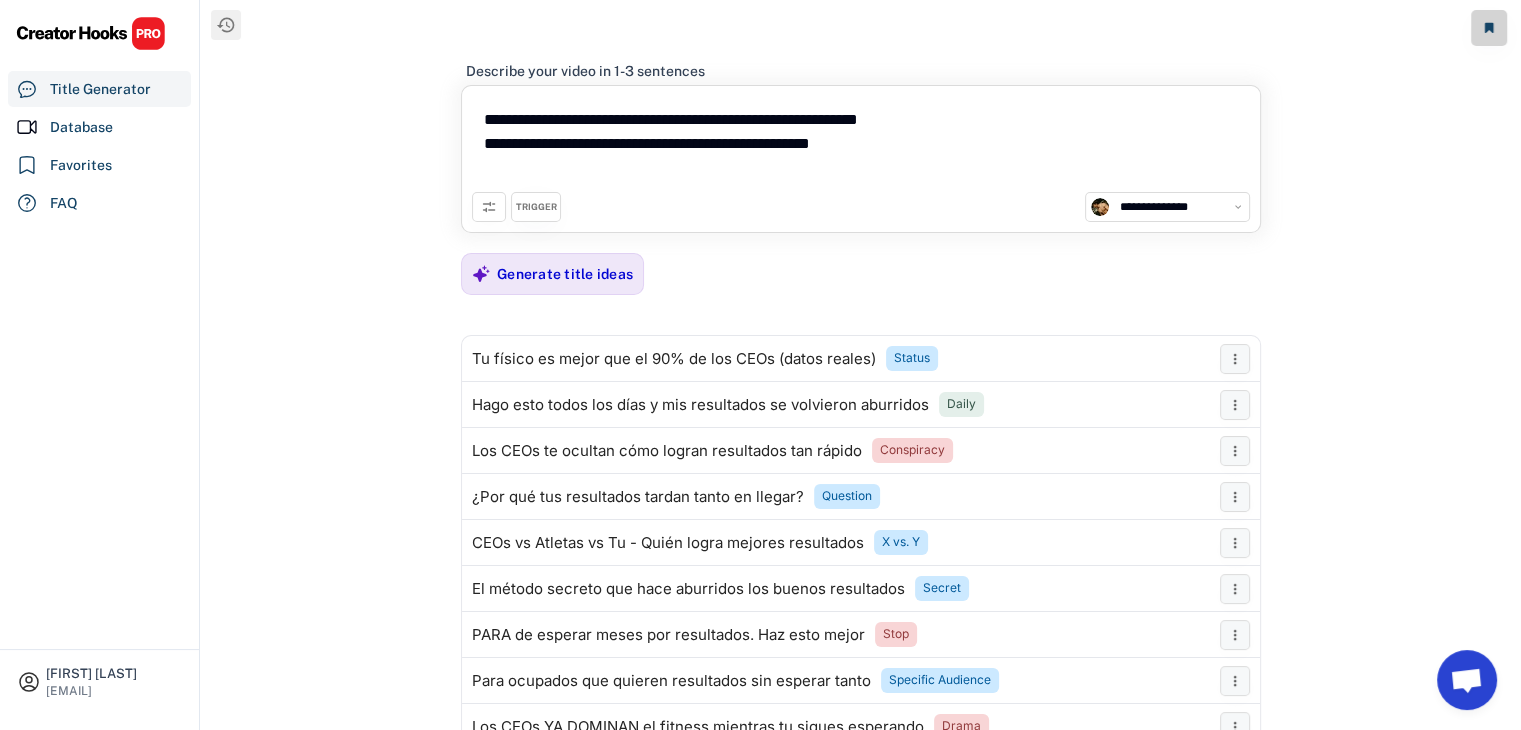 drag, startPoint x: 924, startPoint y: 149, endPoint x: 454, endPoint y: 80, distance: 475.0379 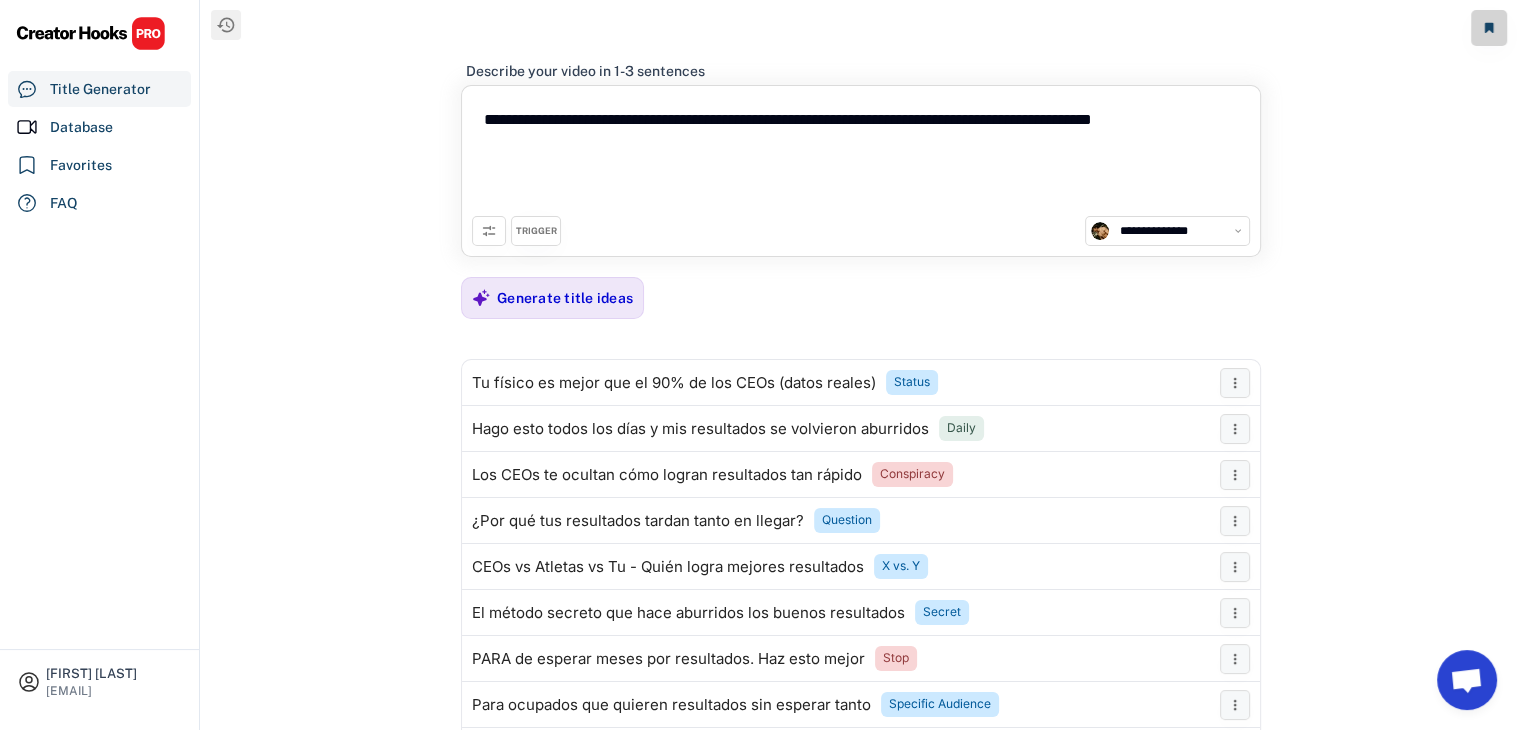 paste on "**********" 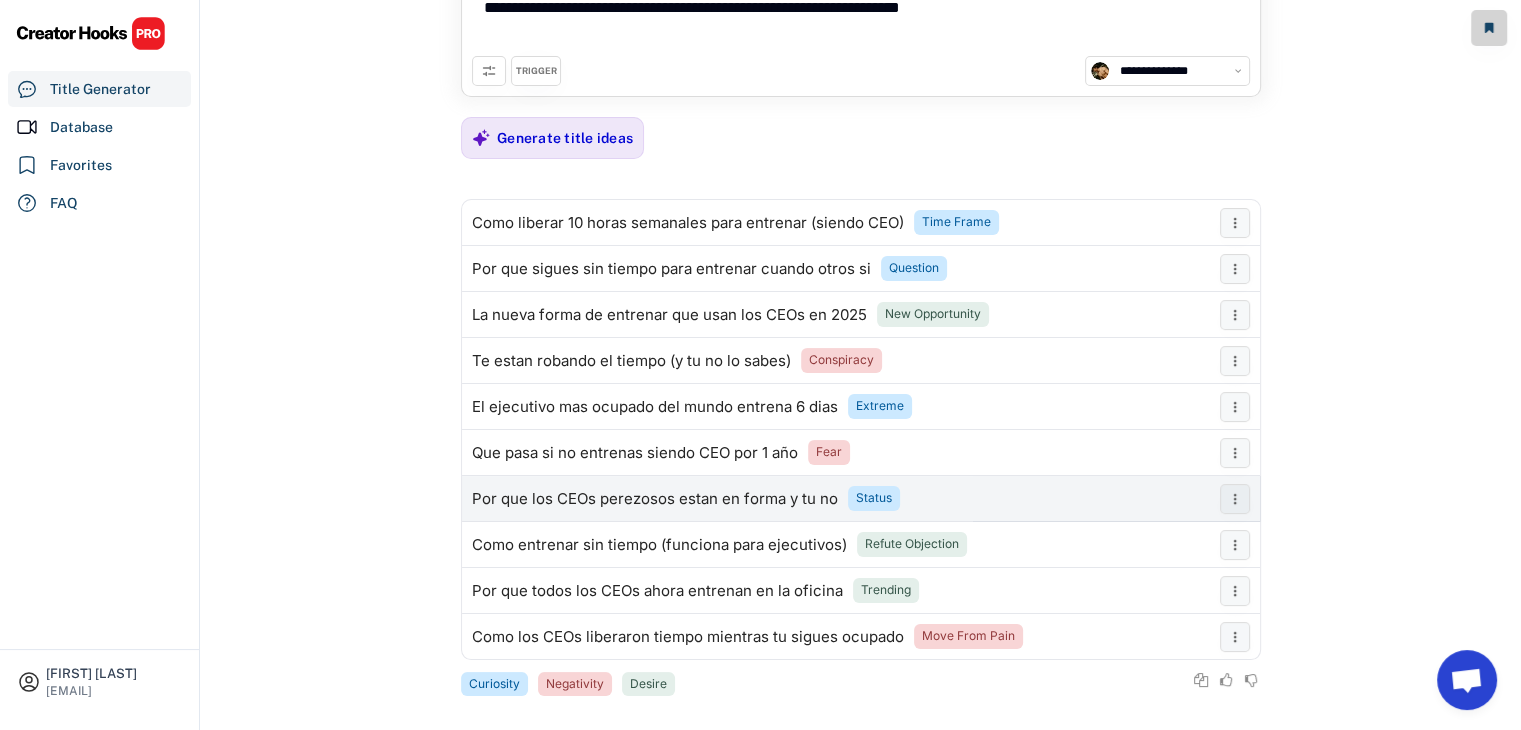 scroll, scrollTop: 249, scrollLeft: 0, axis: vertical 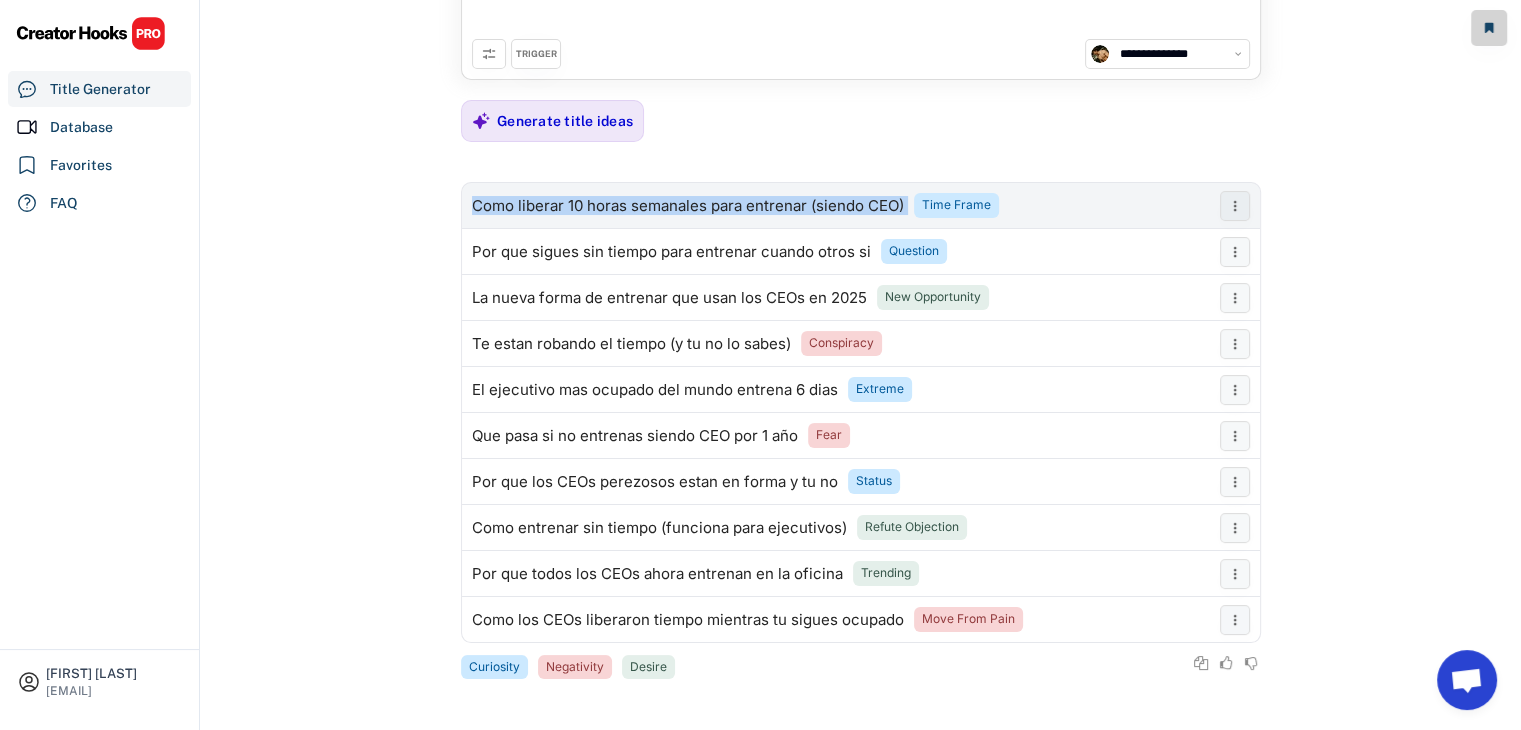 drag, startPoint x: 913, startPoint y: 199, endPoint x: 470, endPoint y: 204, distance: 443.02823 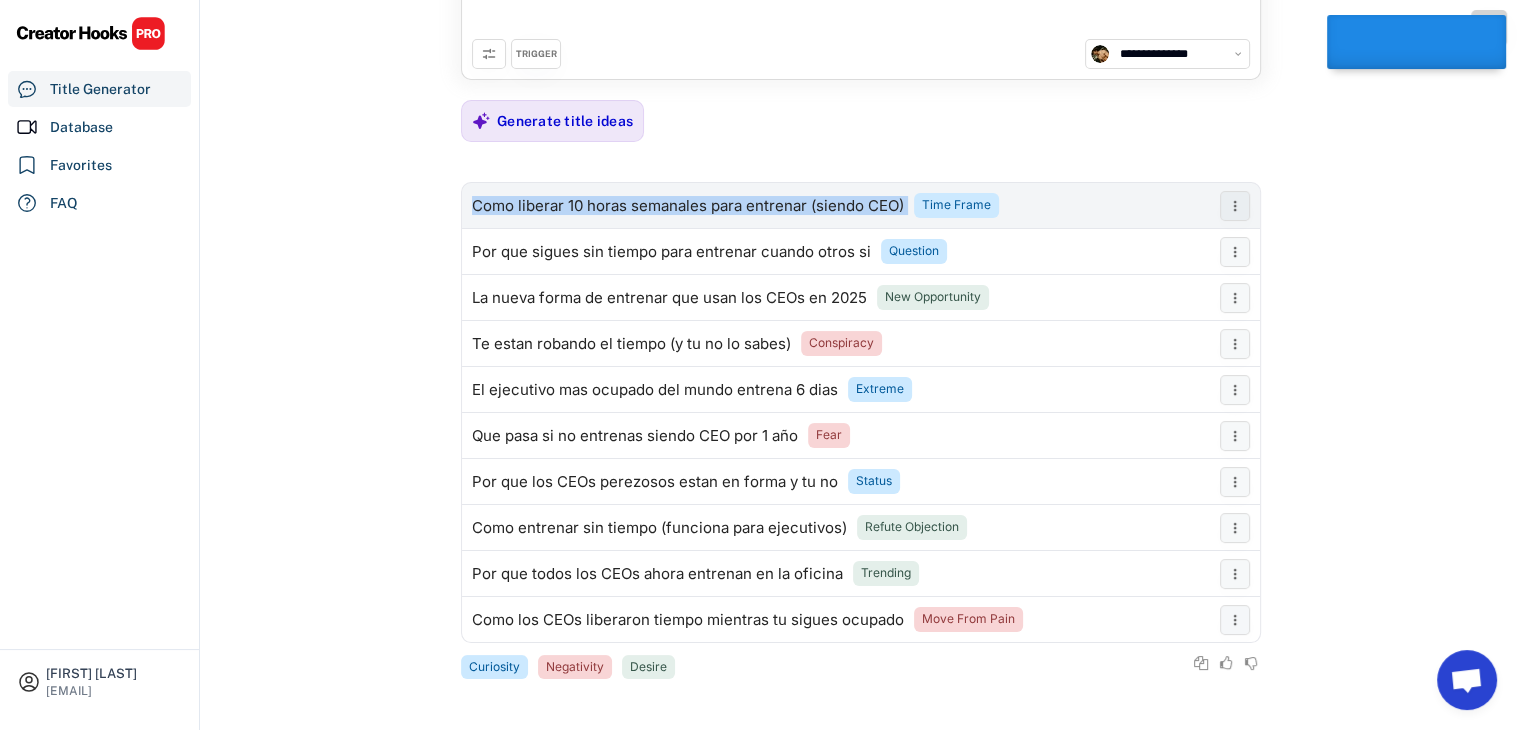 copy on "Como liberar 10 horas semanales para entrenar (siendo CEO)" 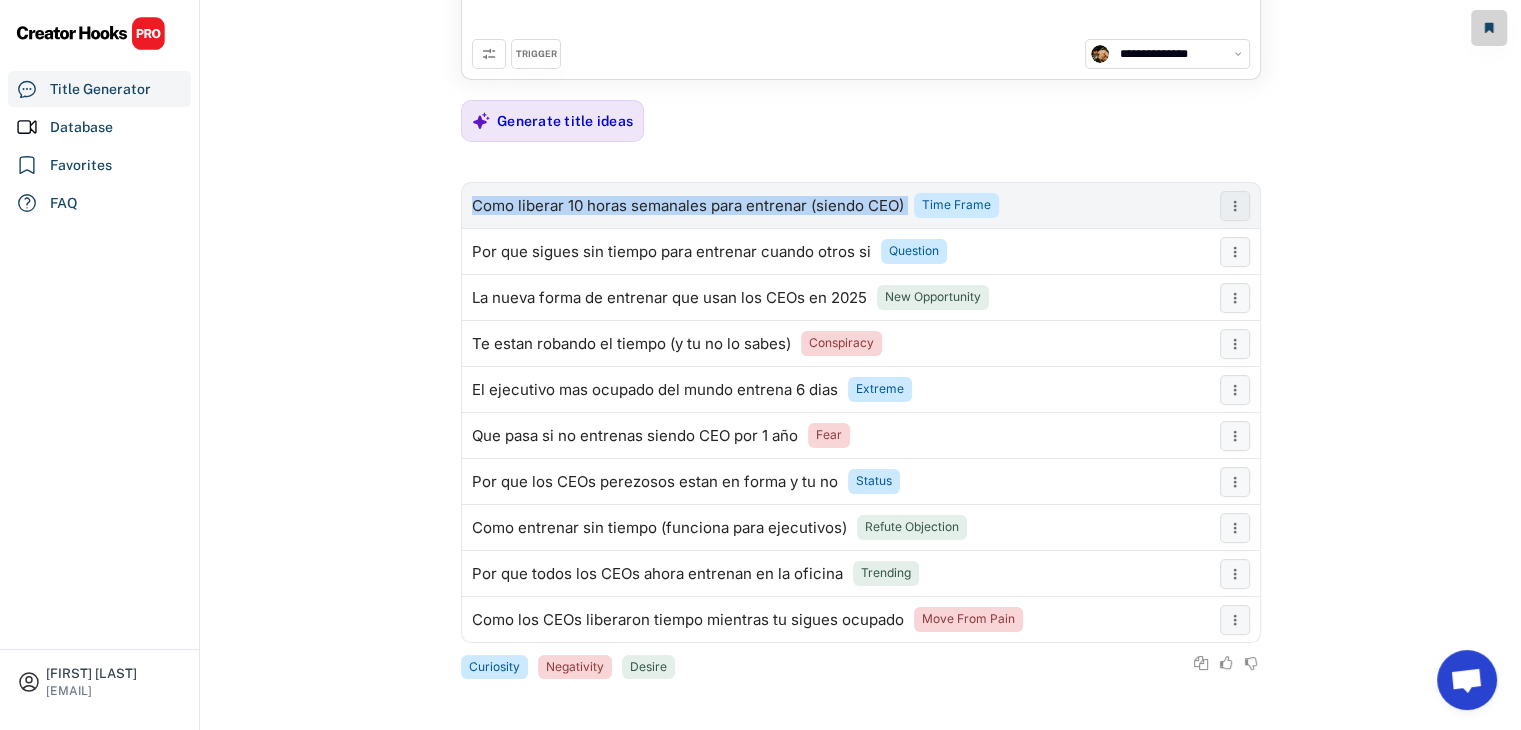copy on "Como liberar 10 horas semanales para entrenar (siendo CEO)" 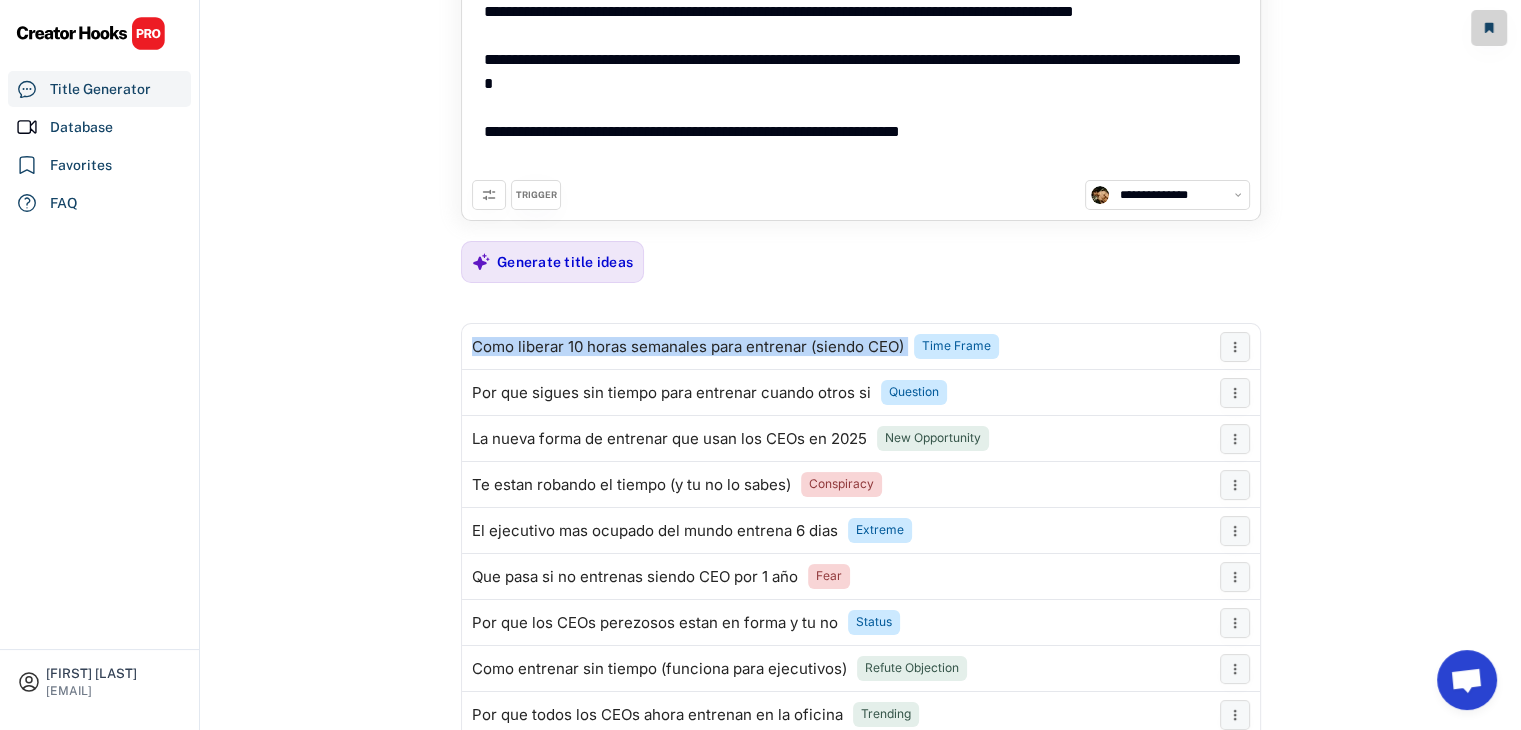 scroll, scrollTop: 0, scrollLeft: 0, axis: both 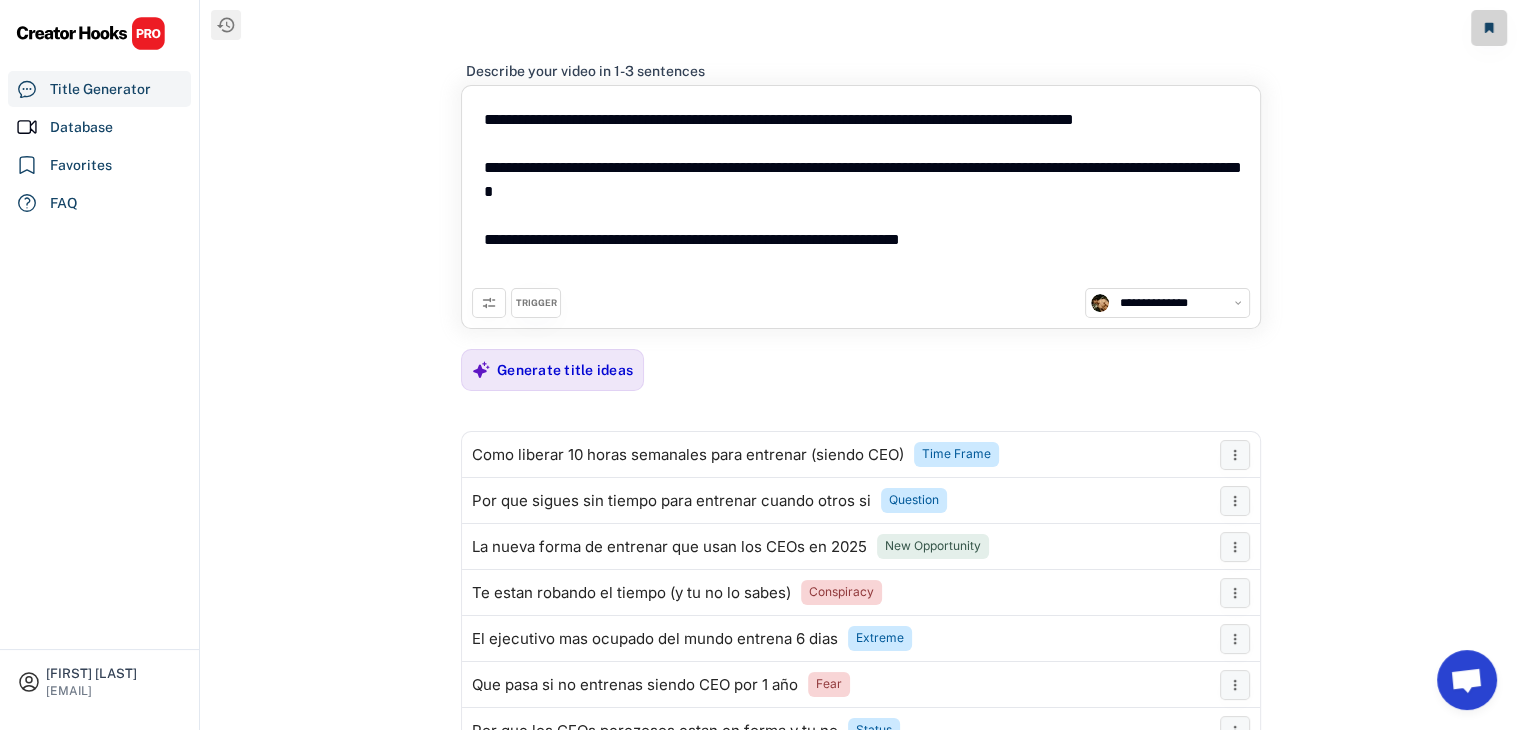drag, startPoint x: 1007, startPoint y: 232, endPoint x: 440, endPoint y: 106, distance: 580.8313 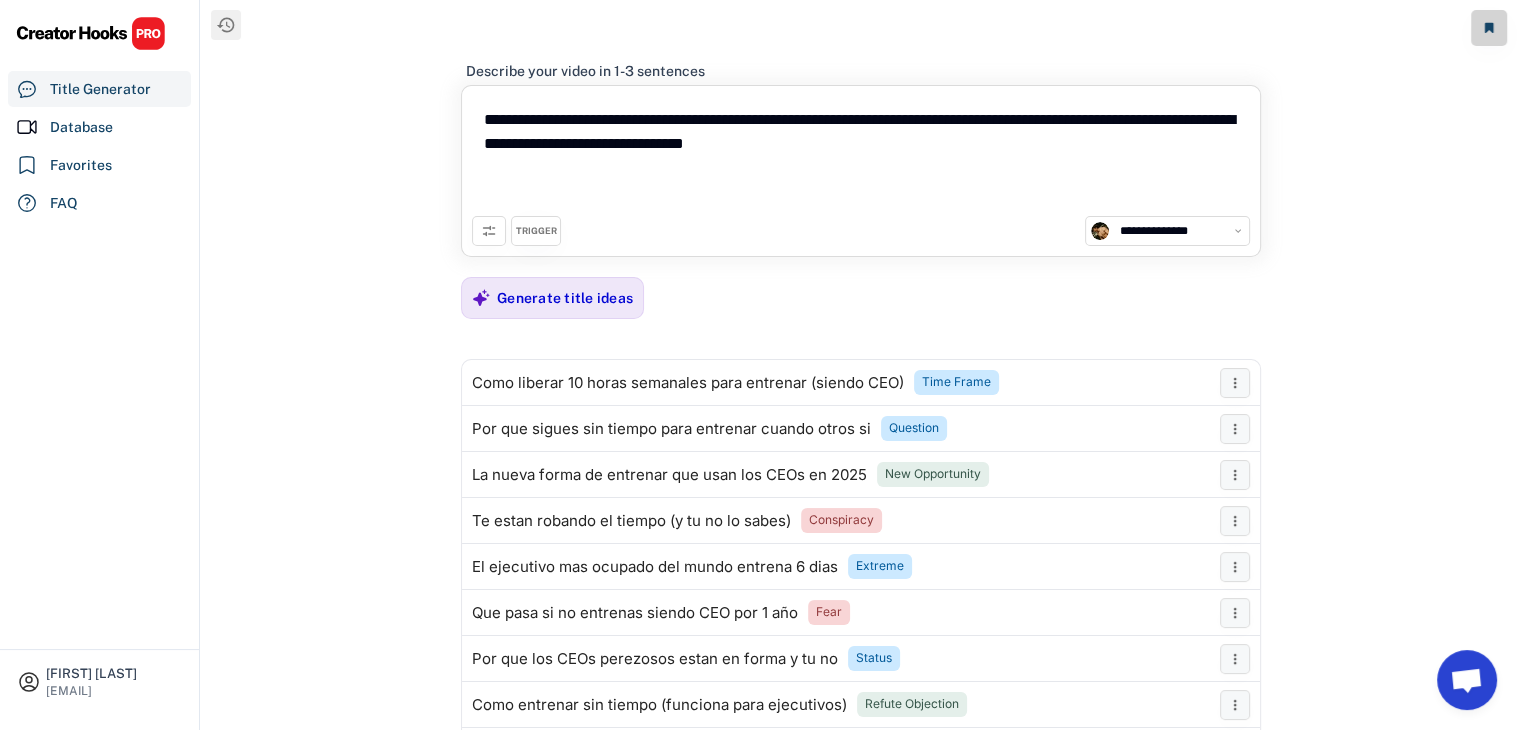 paste on "**********" 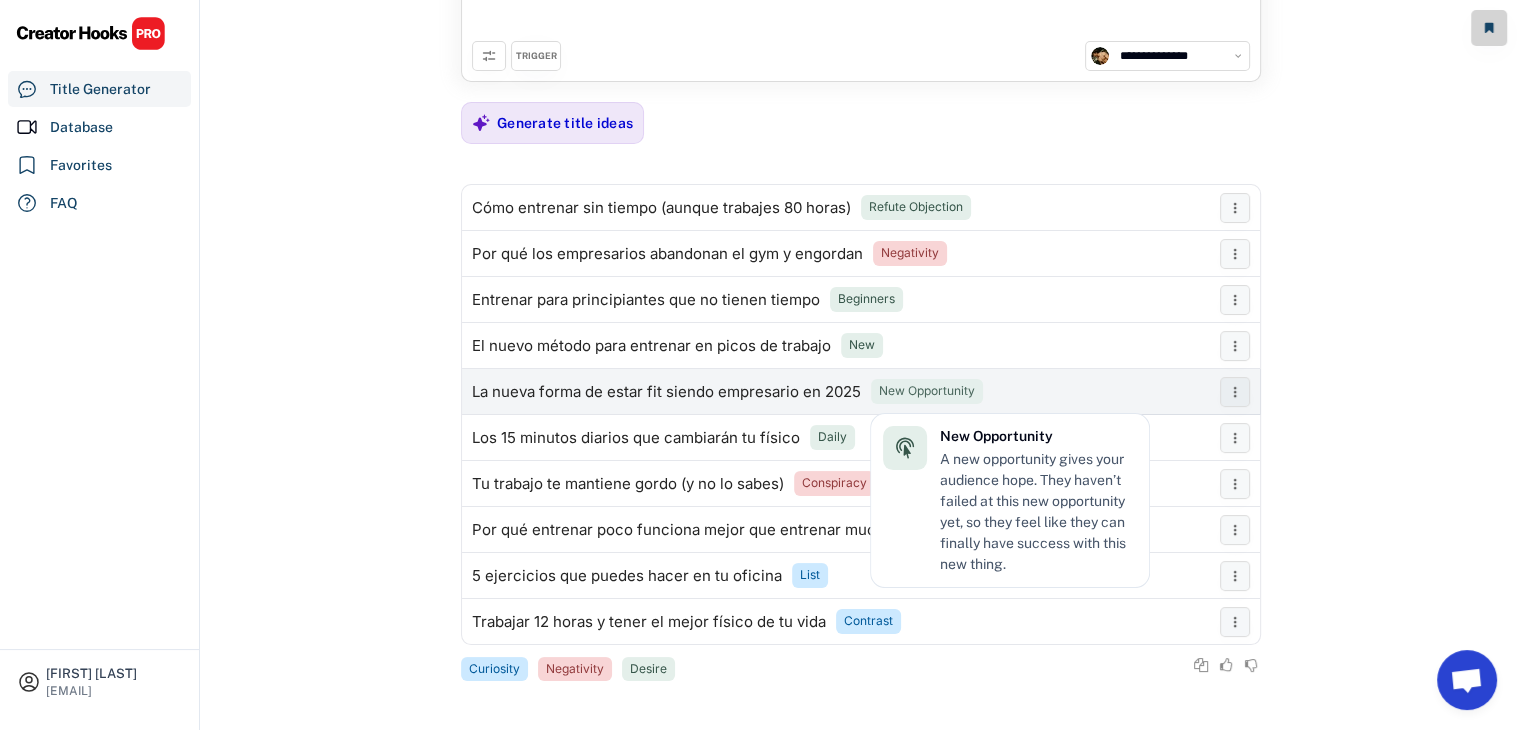 scroll, scrollTop: 201, scrollLeft: 0, axis: vertical 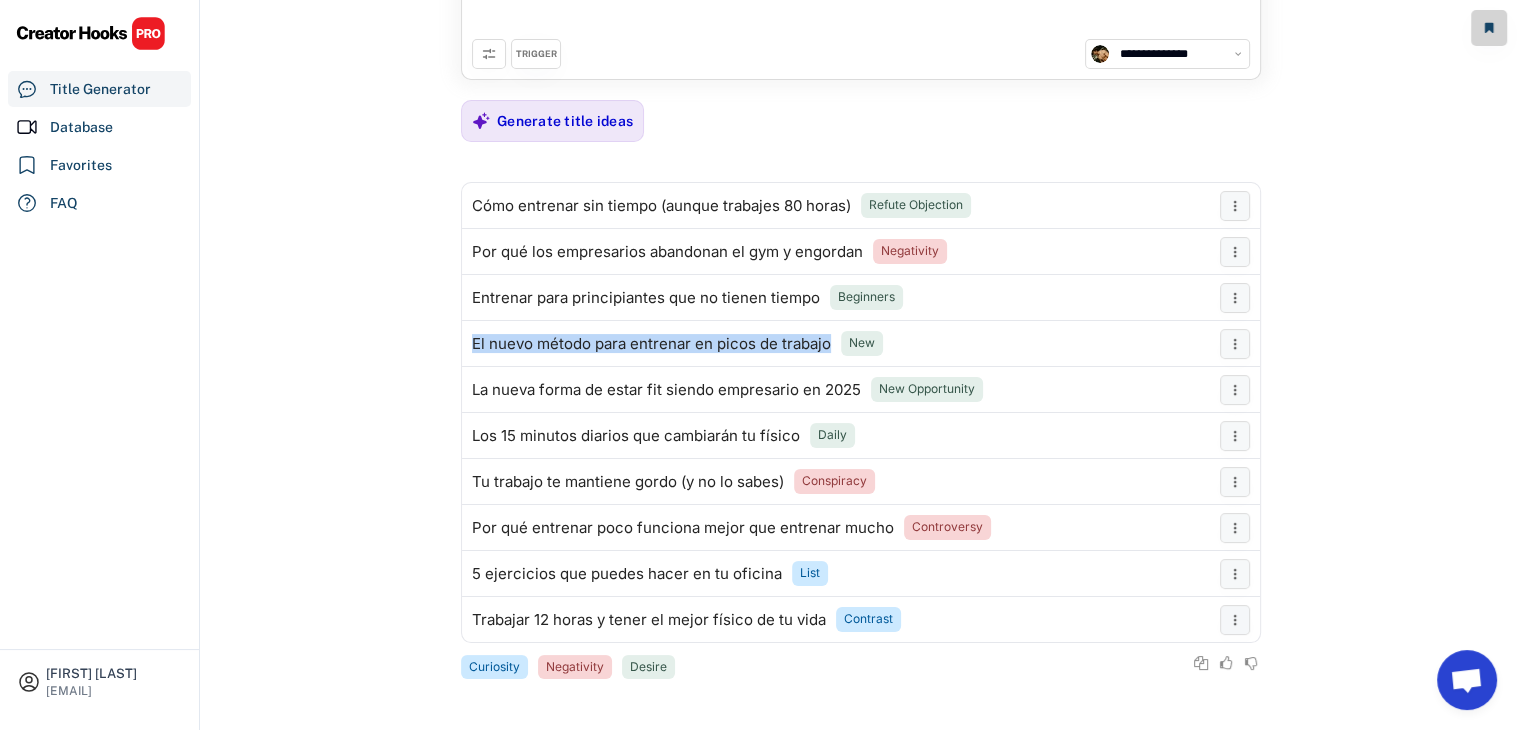 drag, startPoint x: 830, startPoint y: 343, endPoint x: 459, endPoint y: 347, distance: 371.02158 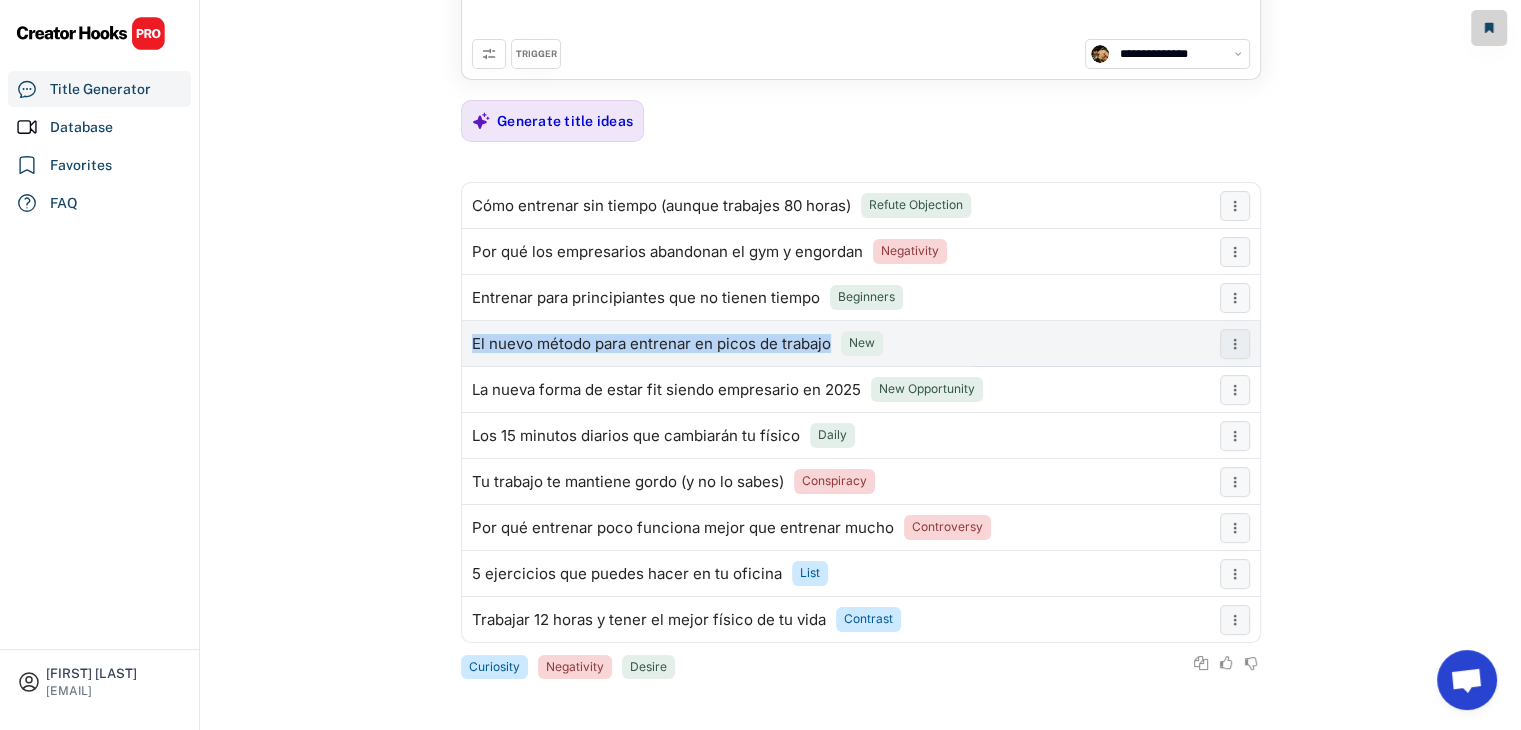 copy on "El nuevo método para entrenar en picos de trabajo" 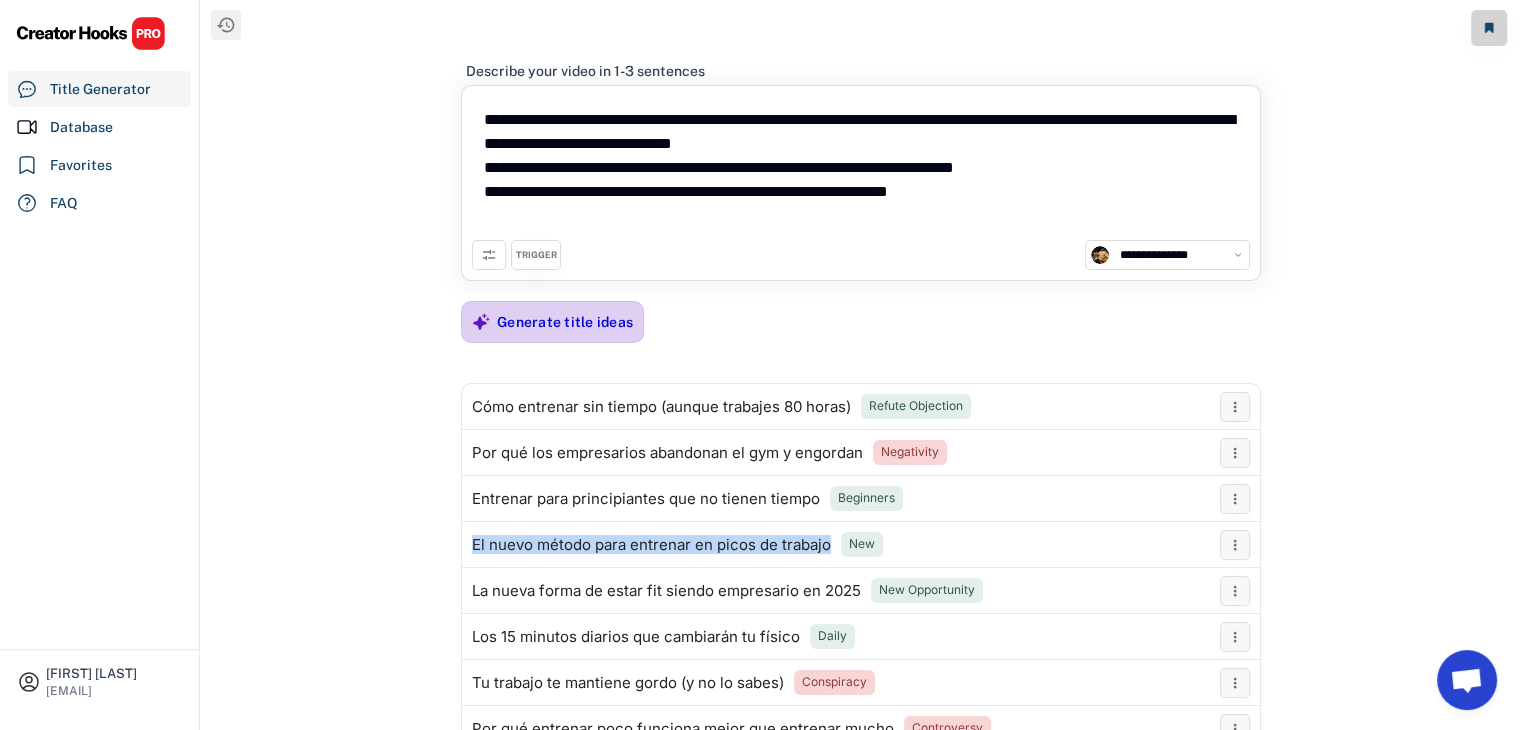 scroll, scrollTop: 0, scrollLeft: 0, axis: both 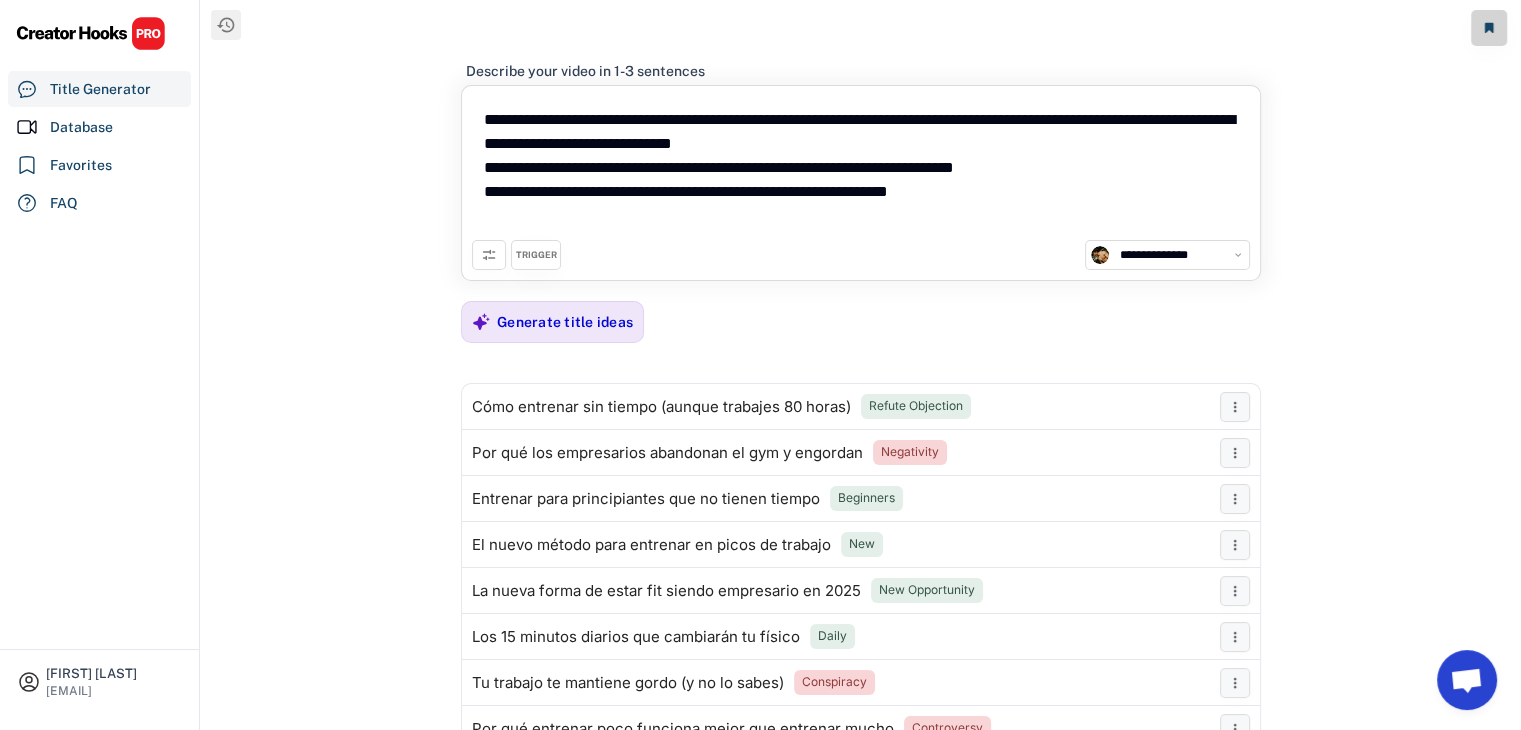 drag, startPoint x: 992, startPoint y: 197, endPoint x: 476, endPoint y: 111, distance: 523.11755 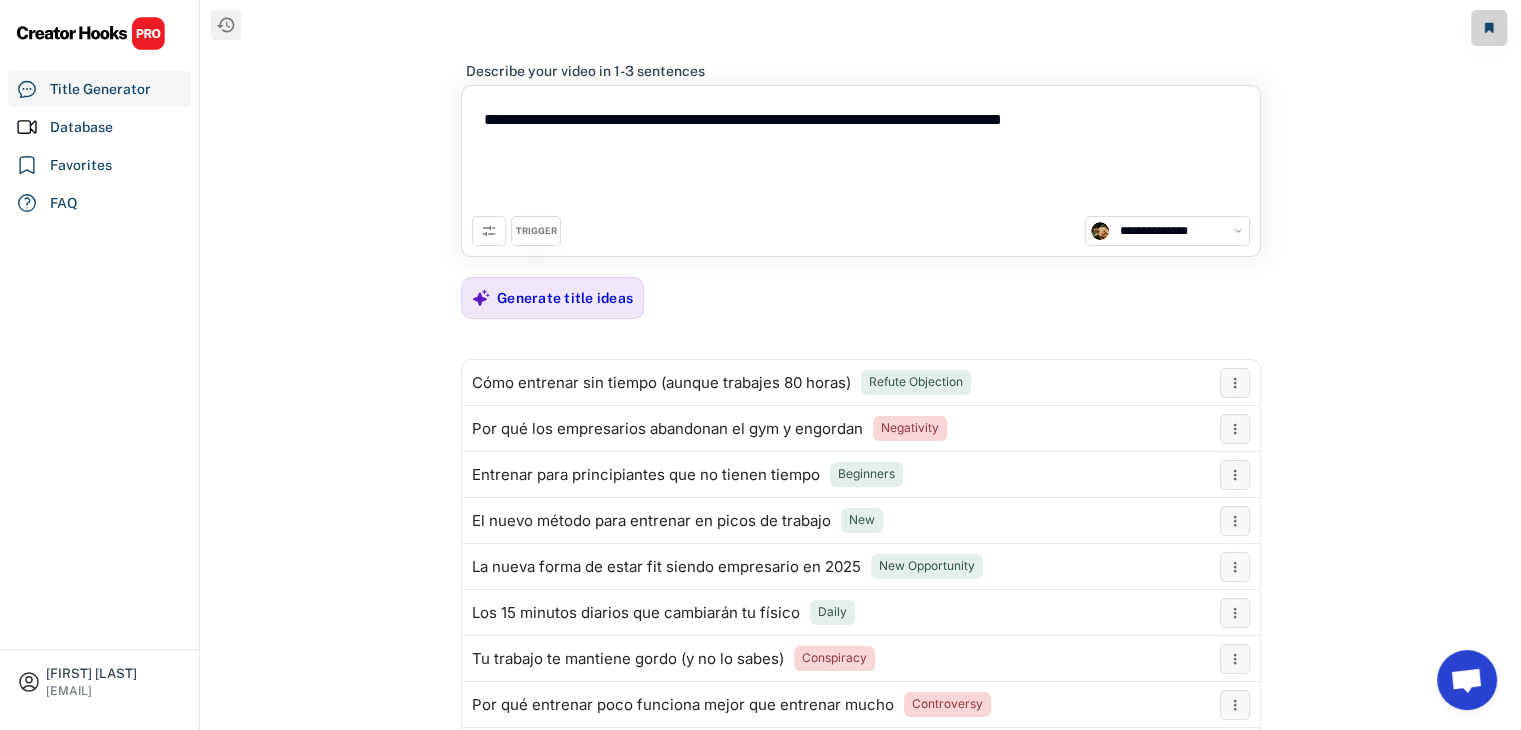 click on "**********" at bounding box center [861, 156] 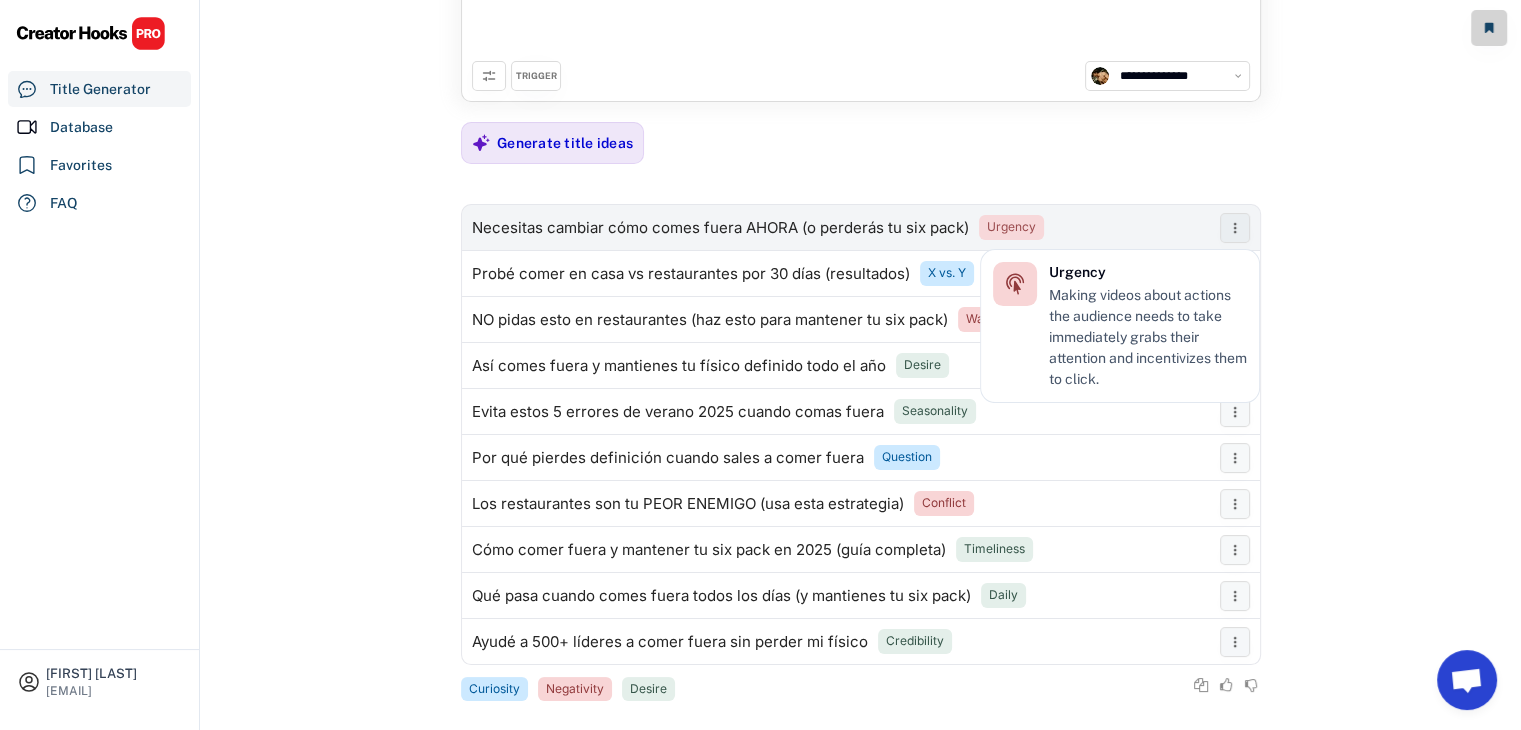 scroll, scrollTop: 200, scrollLeft: 0, axis: vertical 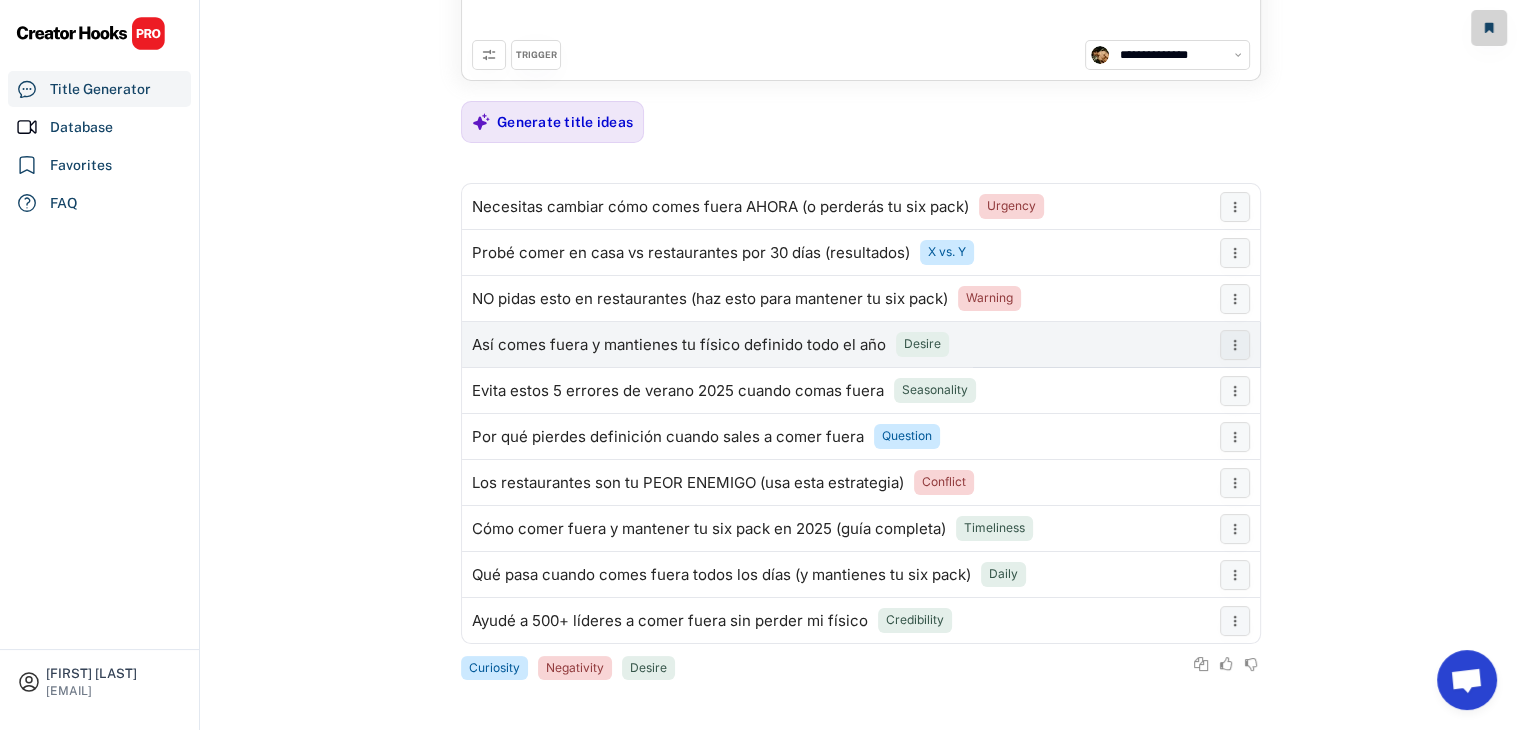 type on "**********" 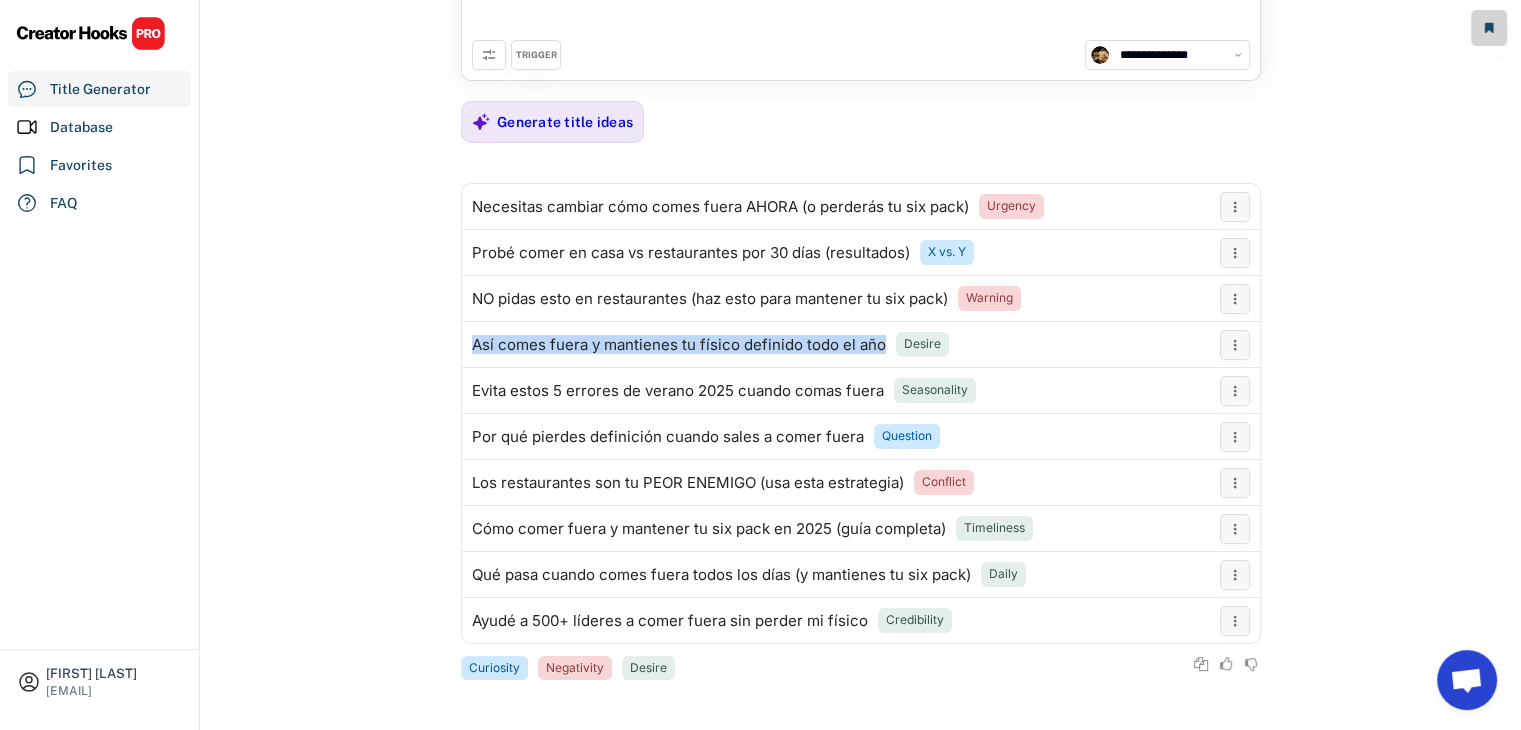 drag, startPoint x: 884, startPoint y: 345, endPoint x: 394, endPoint y: 365, distance: 490.408 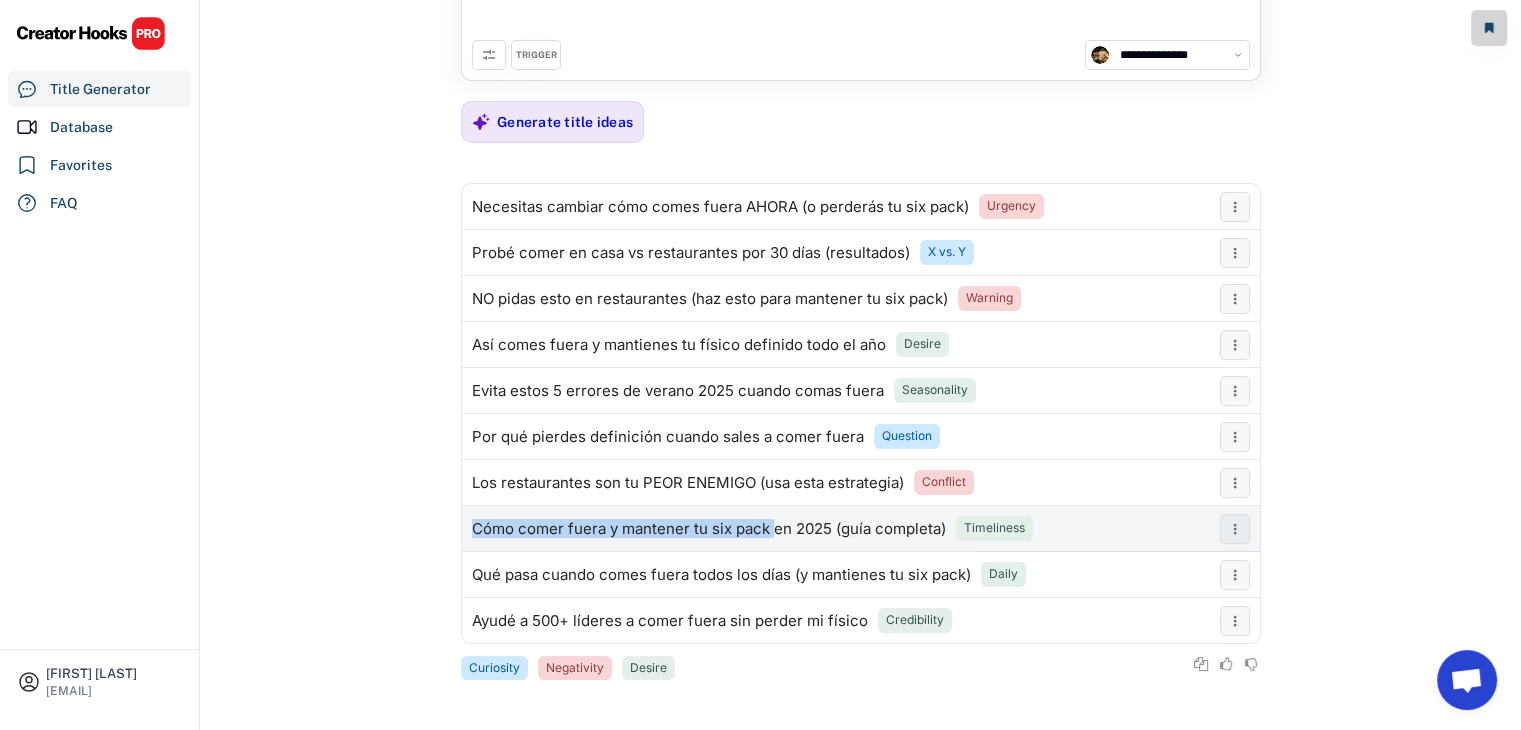 drag, startPoint x: 772, startPoint y: 526, endPoint x: 472, endPoint y: 520, distance: 300.06 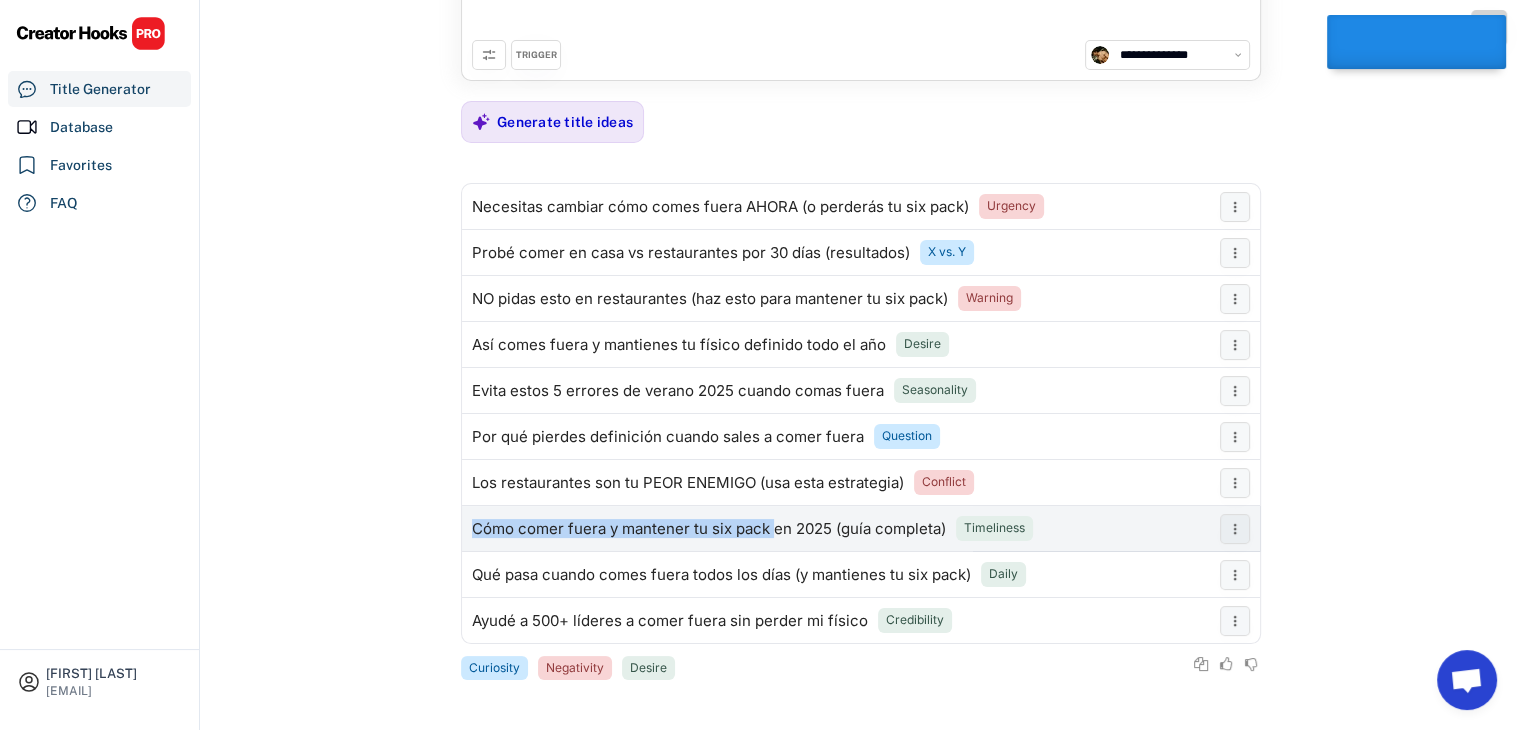 copy on "Cómo comer fuera y mantener tu six pack" 